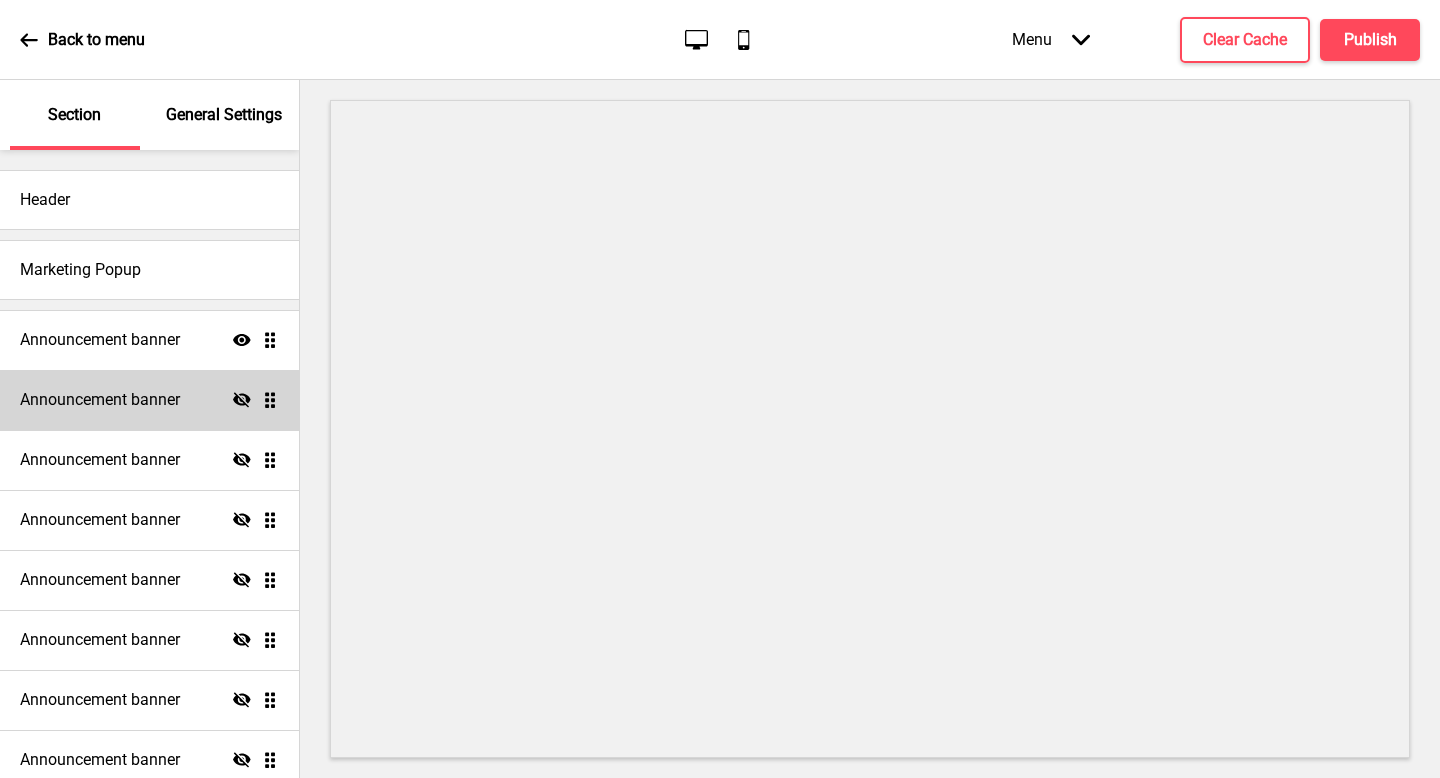 scroll, scrollTop: 0, scrollLeft: 0, axis: both 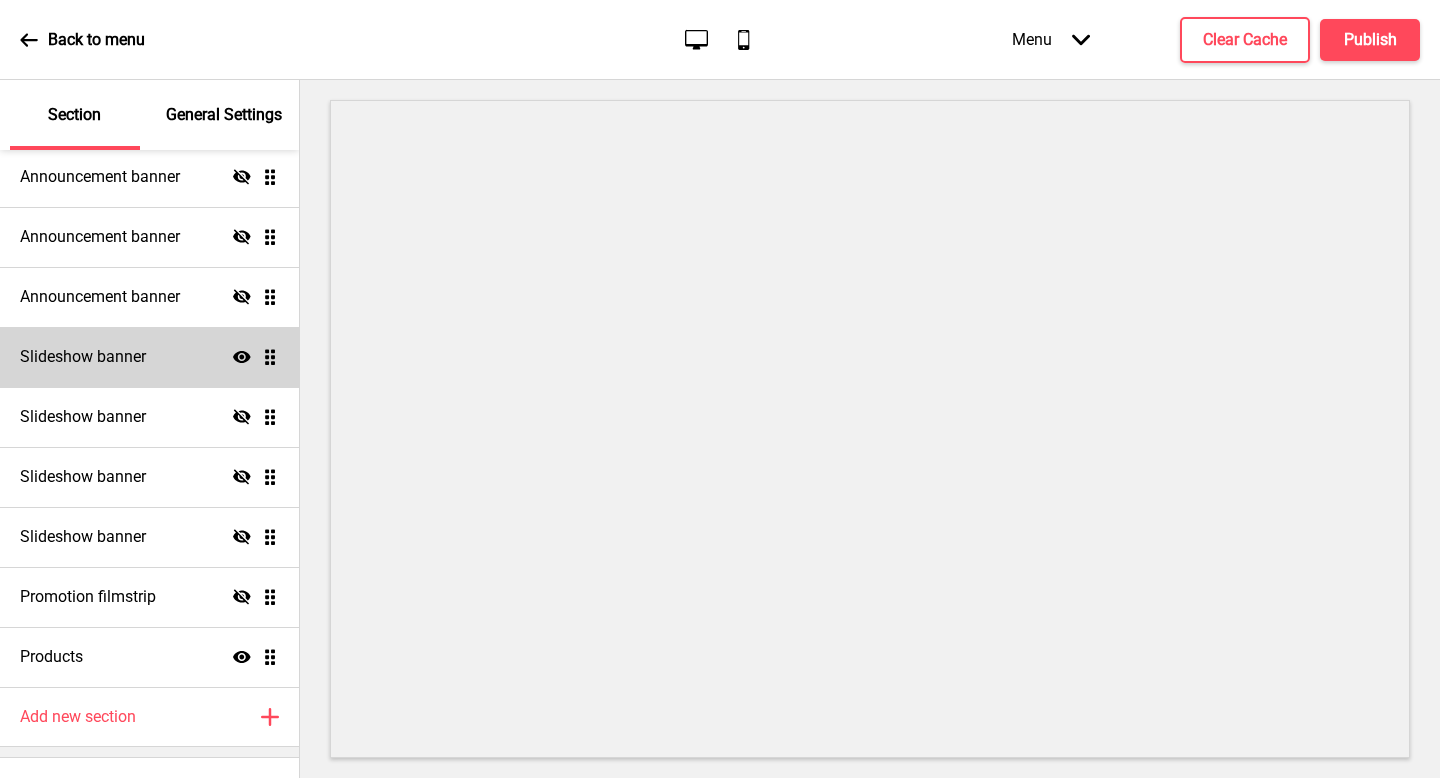 click on "Slideshow banner Show Drag" at bounding box center [149, 357] 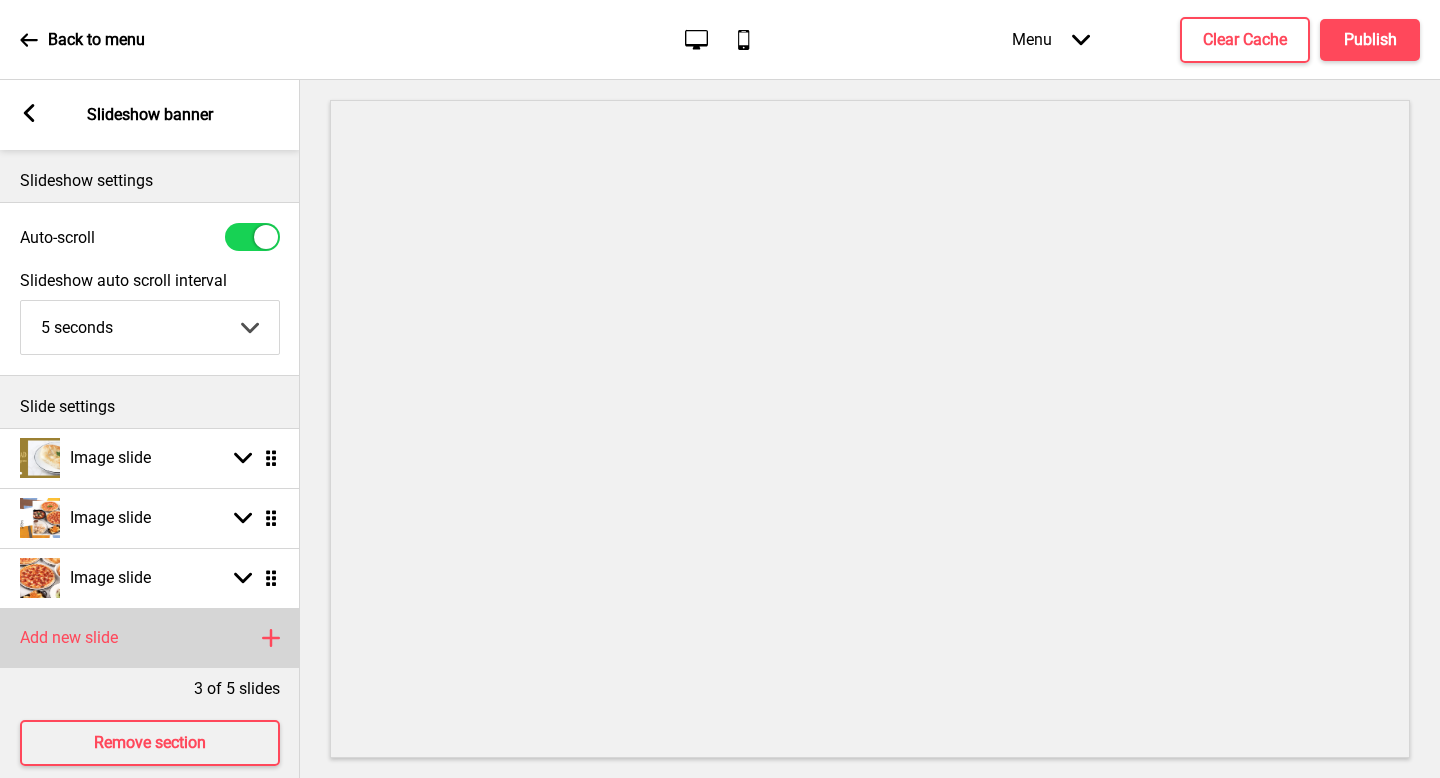click on "Add new slide Plus" at bounding box center [150, 638] 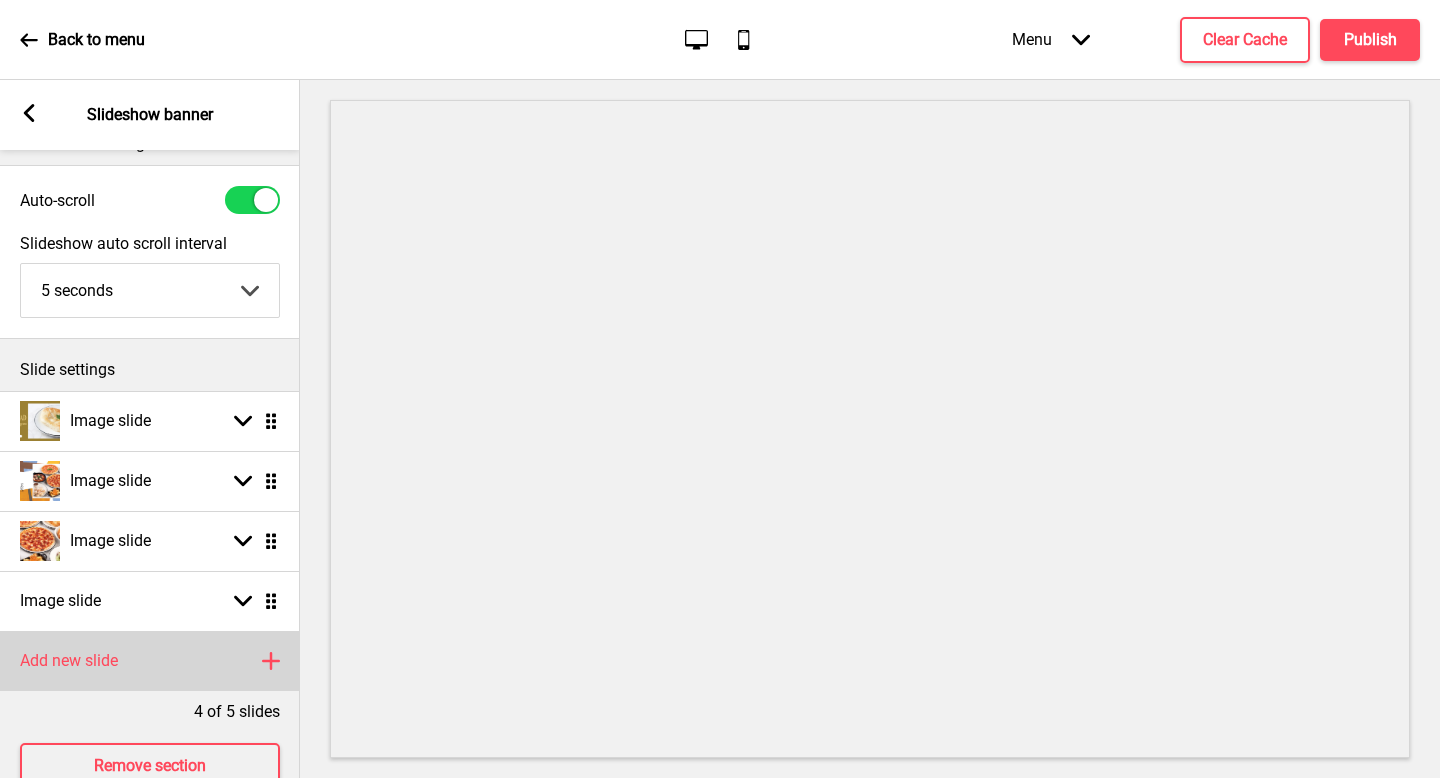 scroll, scrollTop: 55, scrollLeft: 0, axis: vertical 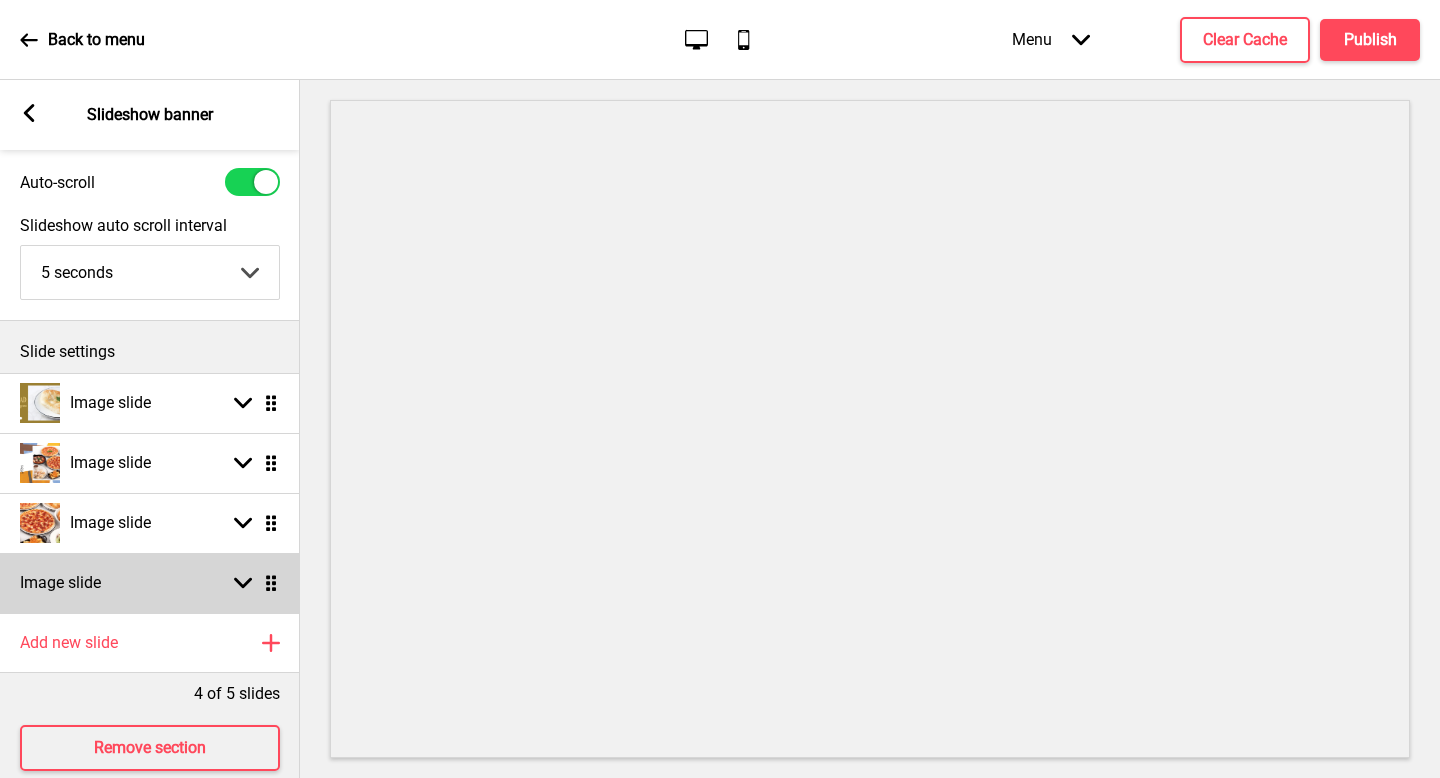 click on "Image slide Arrow down Drag" at bounding box center (150, 583) 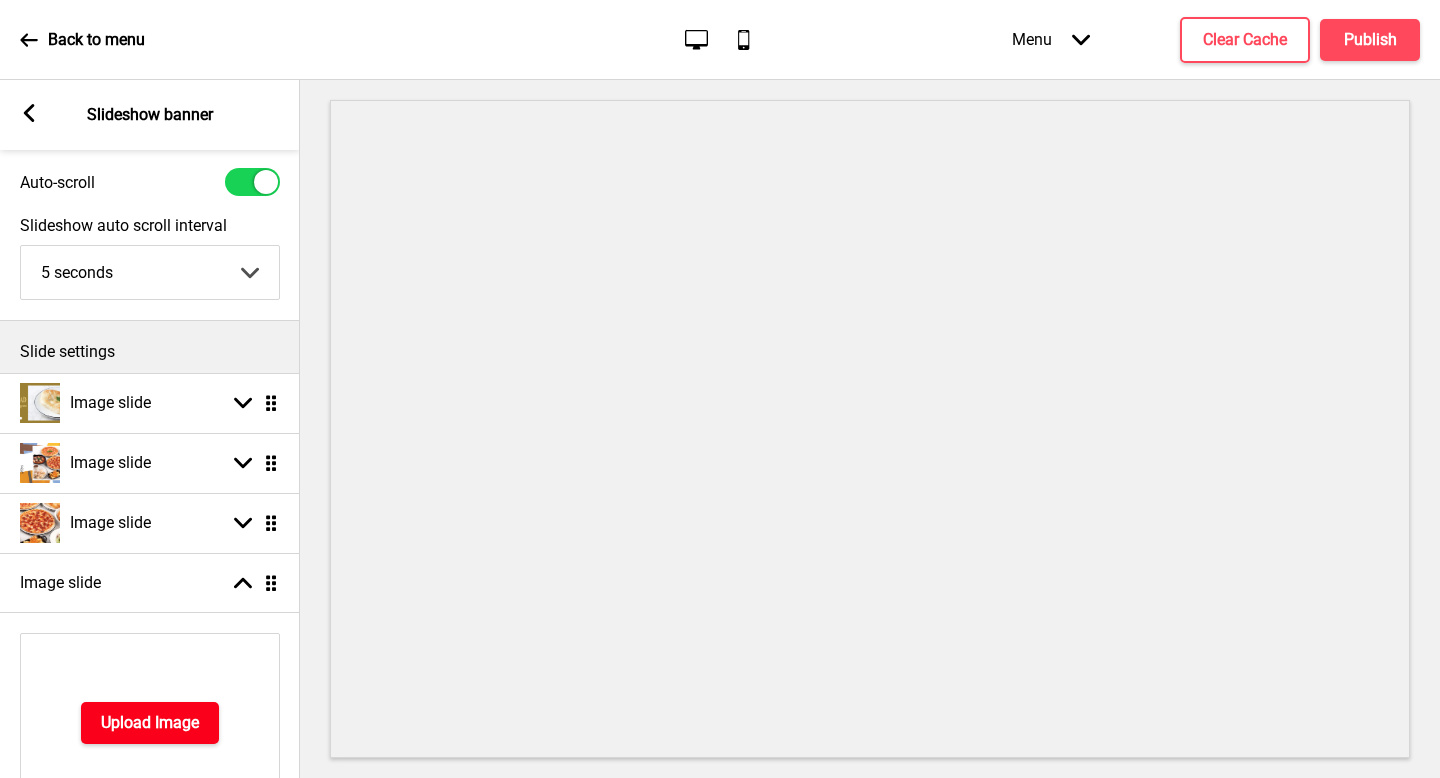 click on "Upload Image" at bounding box center [150, 723] 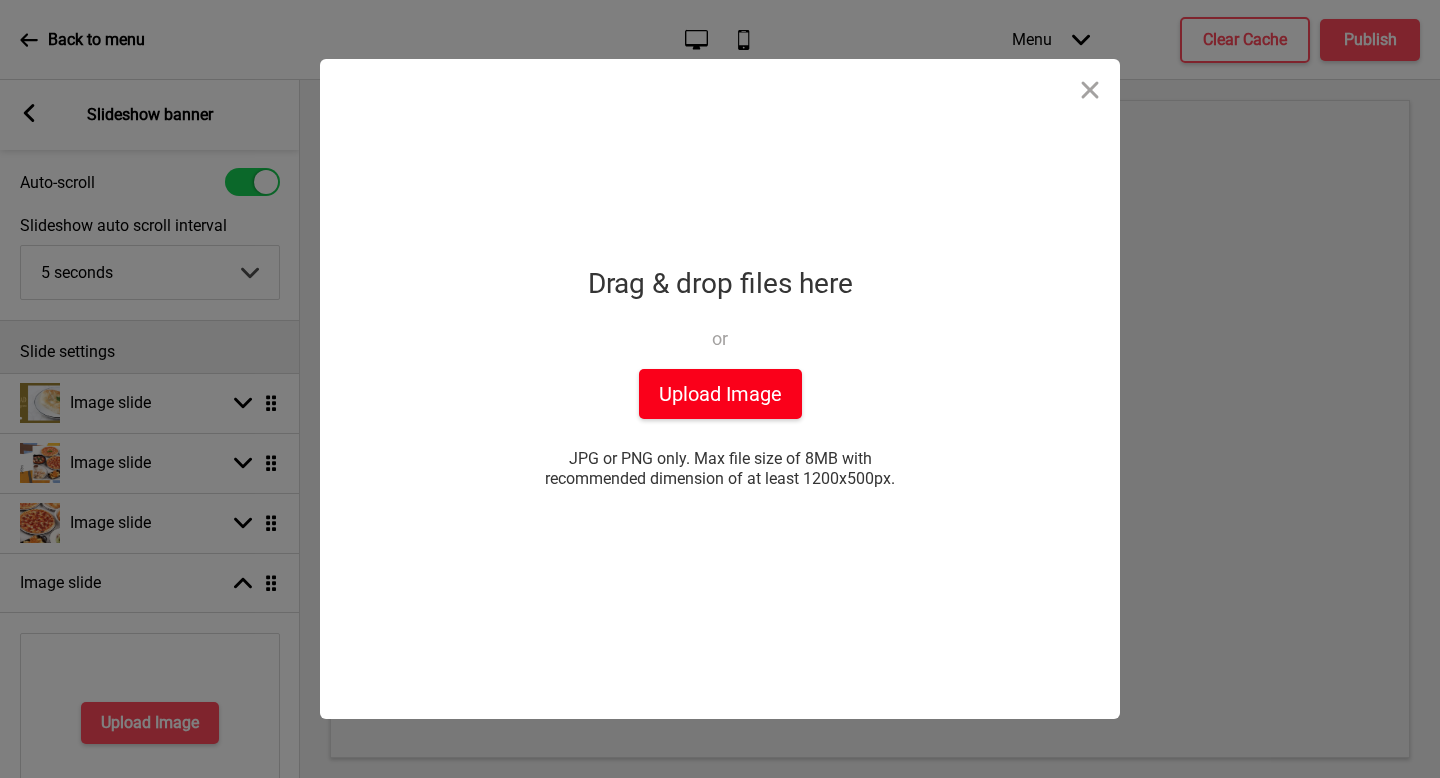 click on "Upload Image" at bounding box center [720, 394] 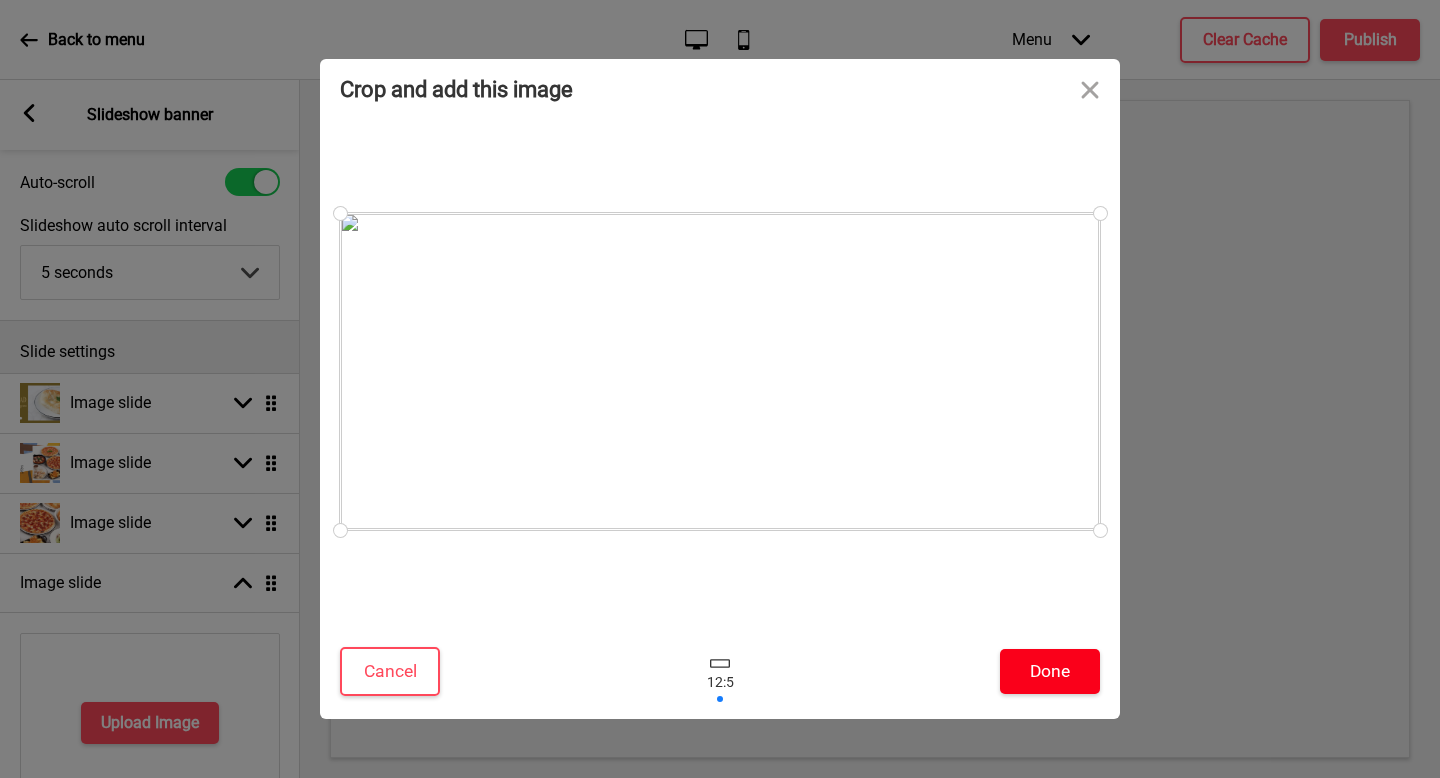 click on "Done" at bounding box center [1050, 671] 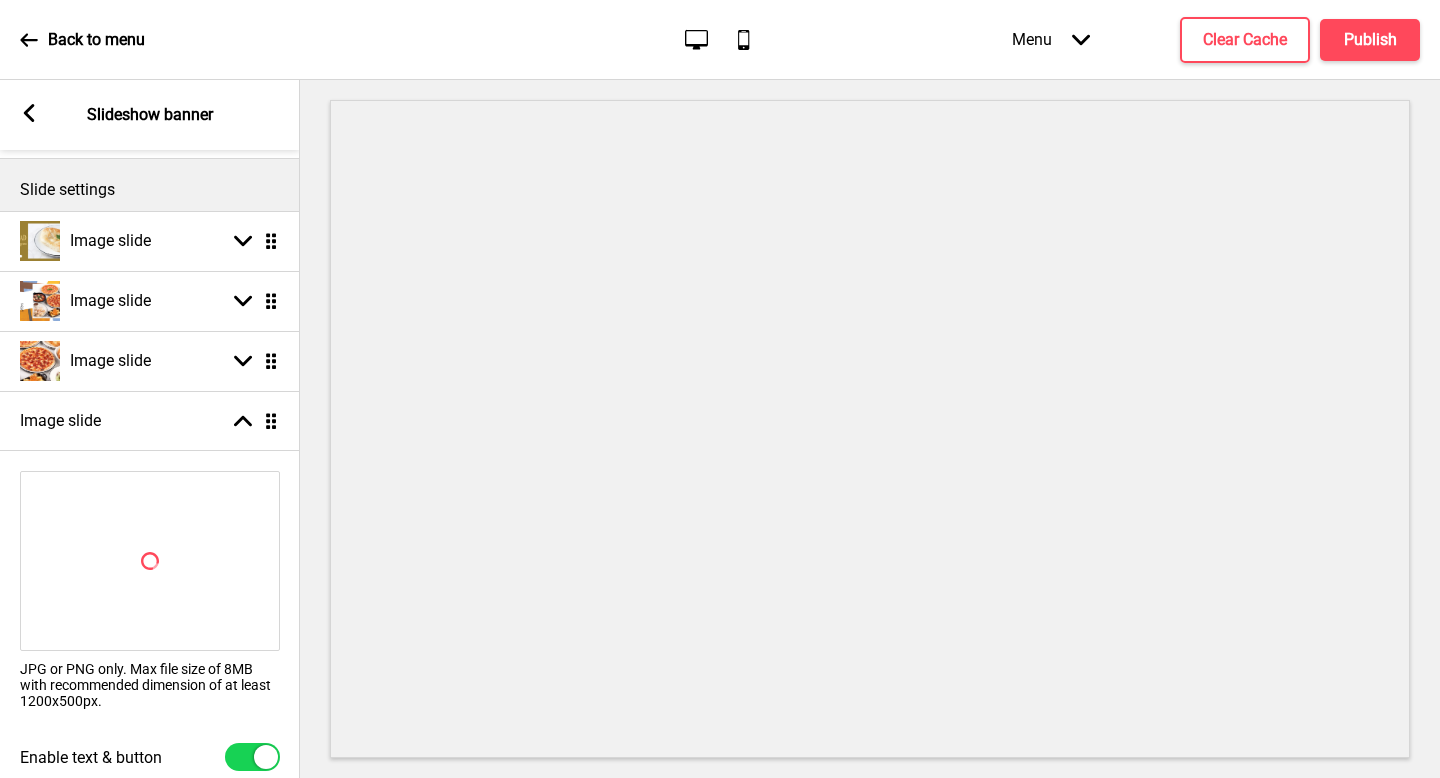 scroll, scrollTop: 273, scrollLeft: 0, axis: vertical 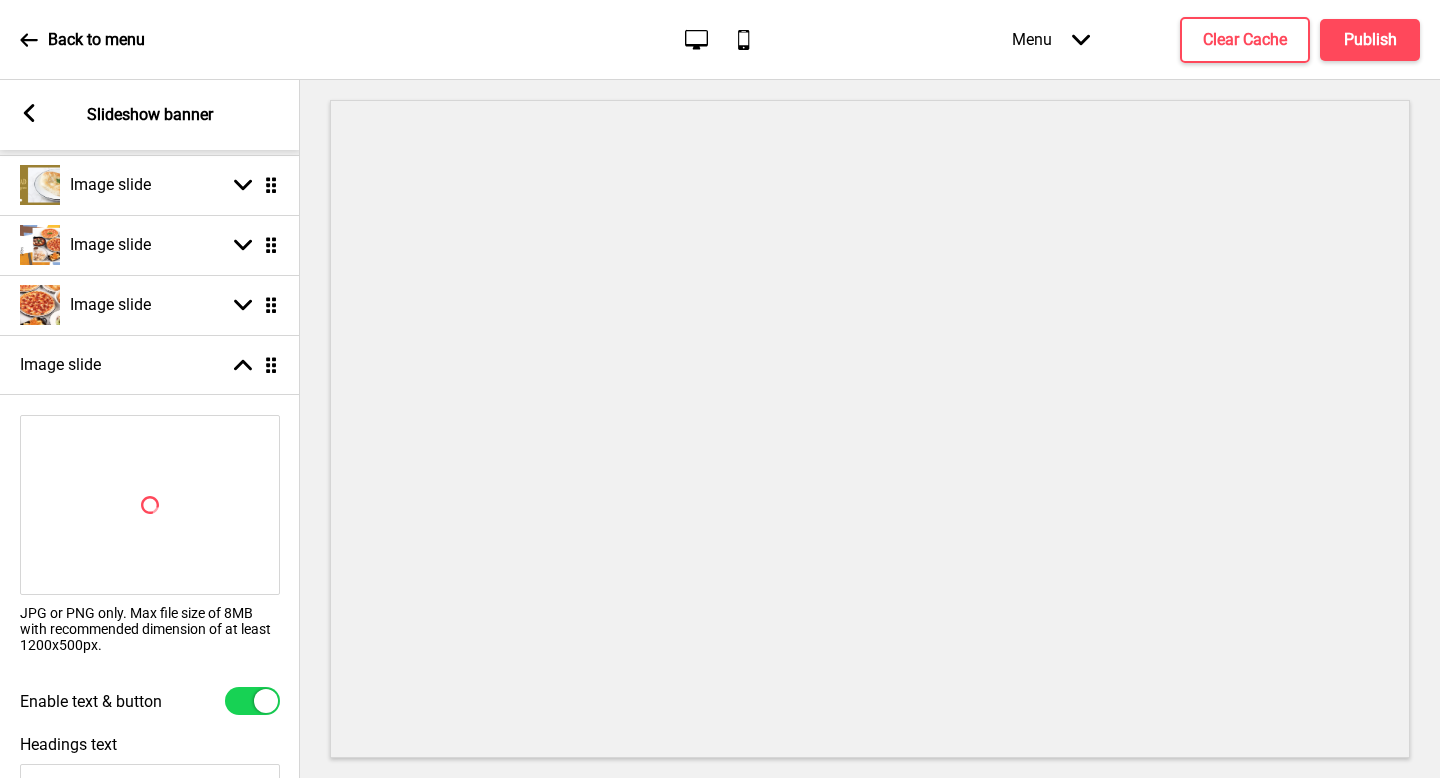 click at bounding box center [266, 701] 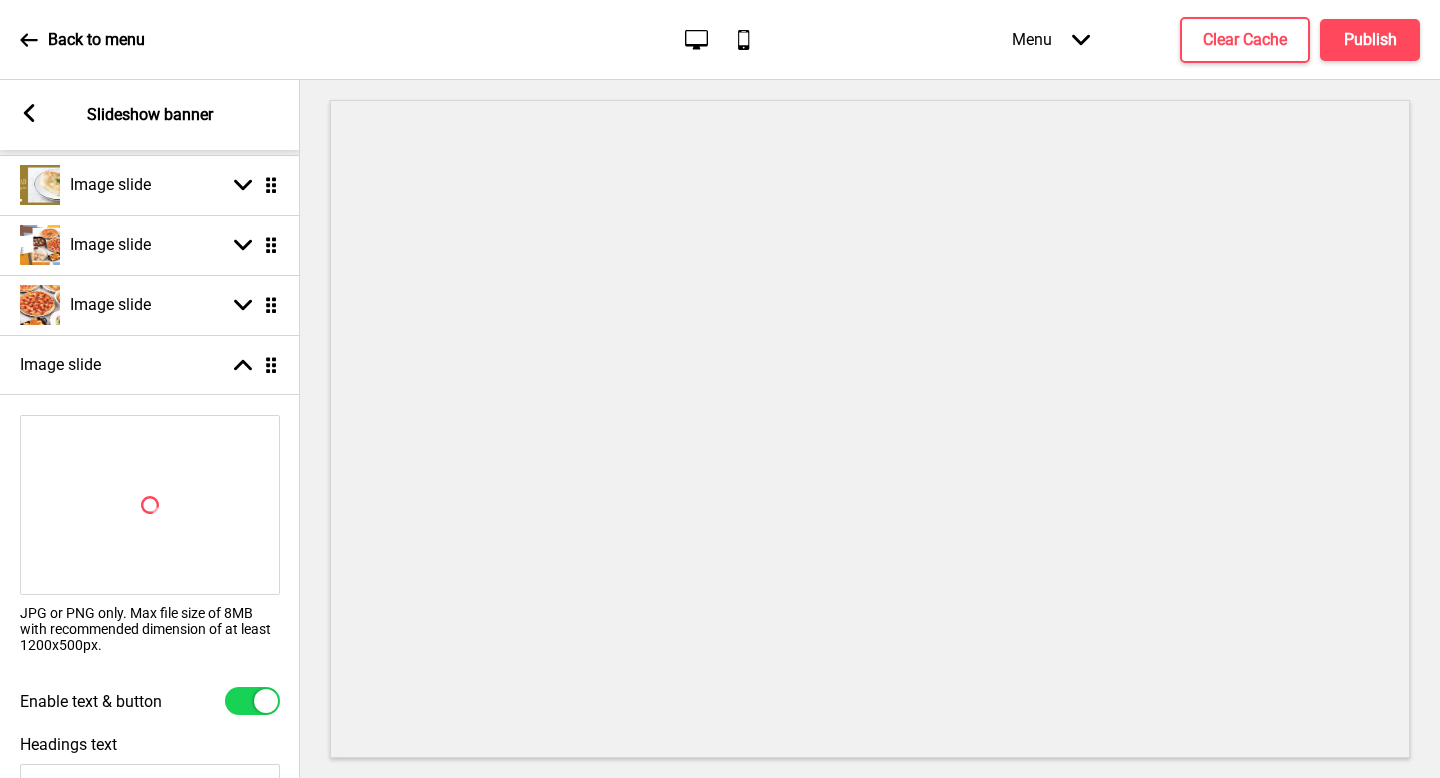 checkbox on "false" 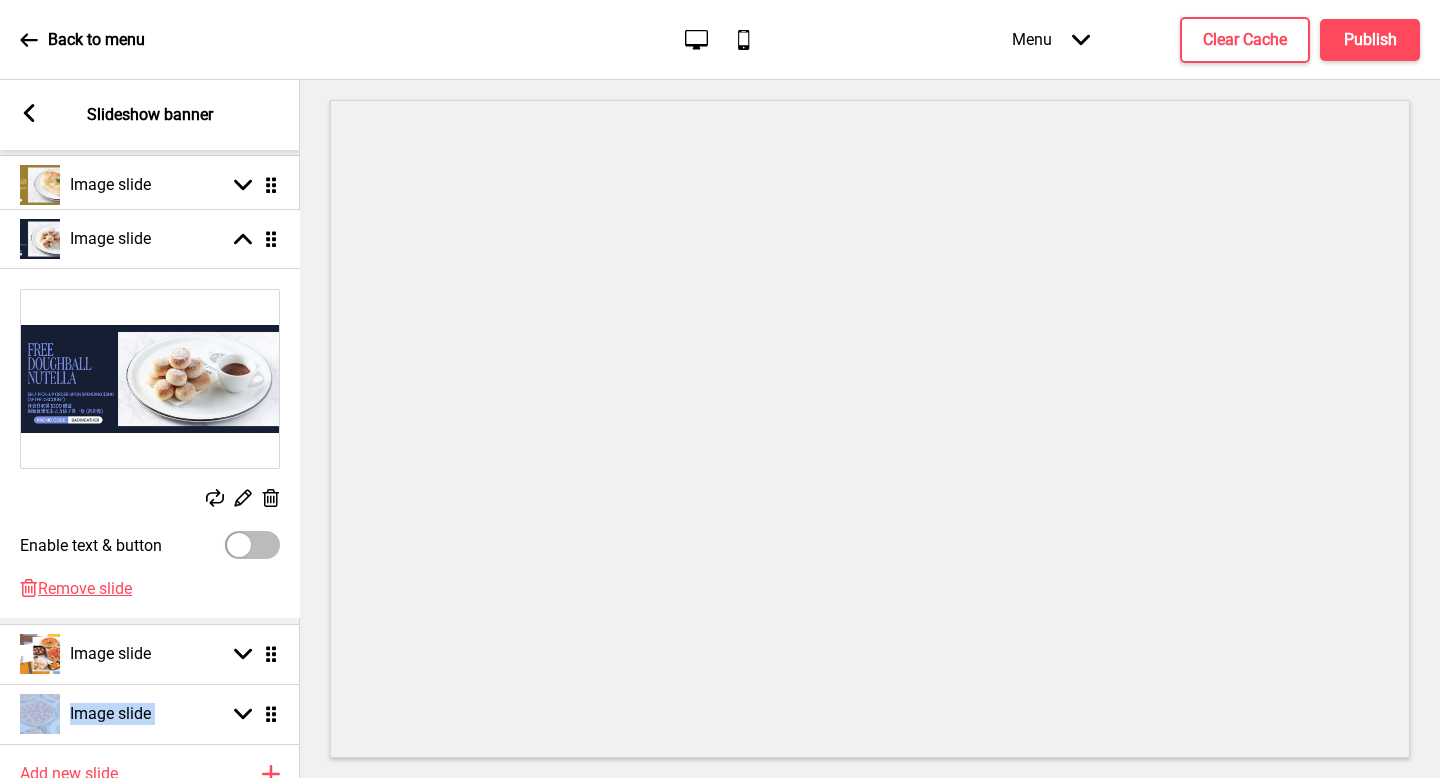 drag, startPoint x: 270, startPoint y: 373, endPoint x: 263, endPoint y: 247, distance: 126.1943 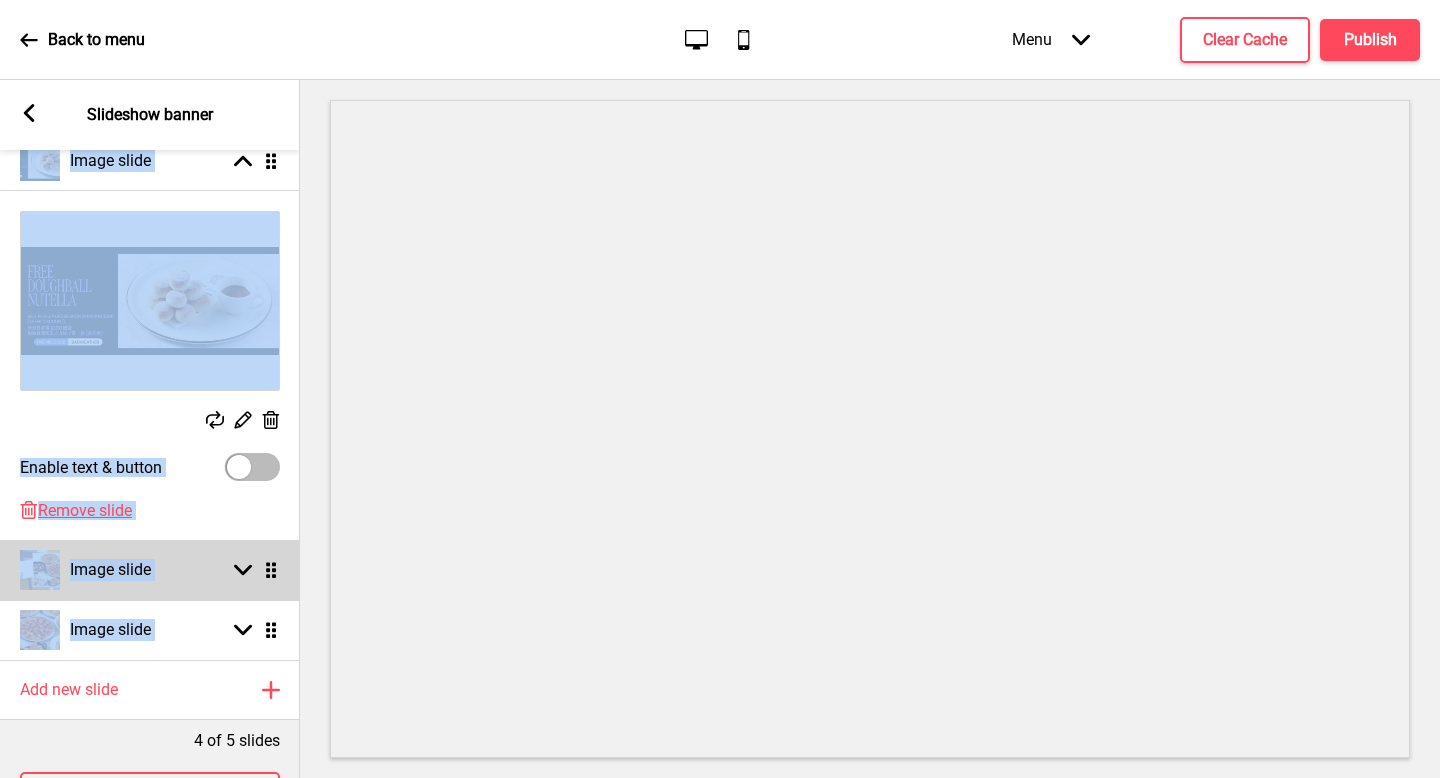 scroll, scrollTop: 373, scrollLeft: 0, axis: vertical 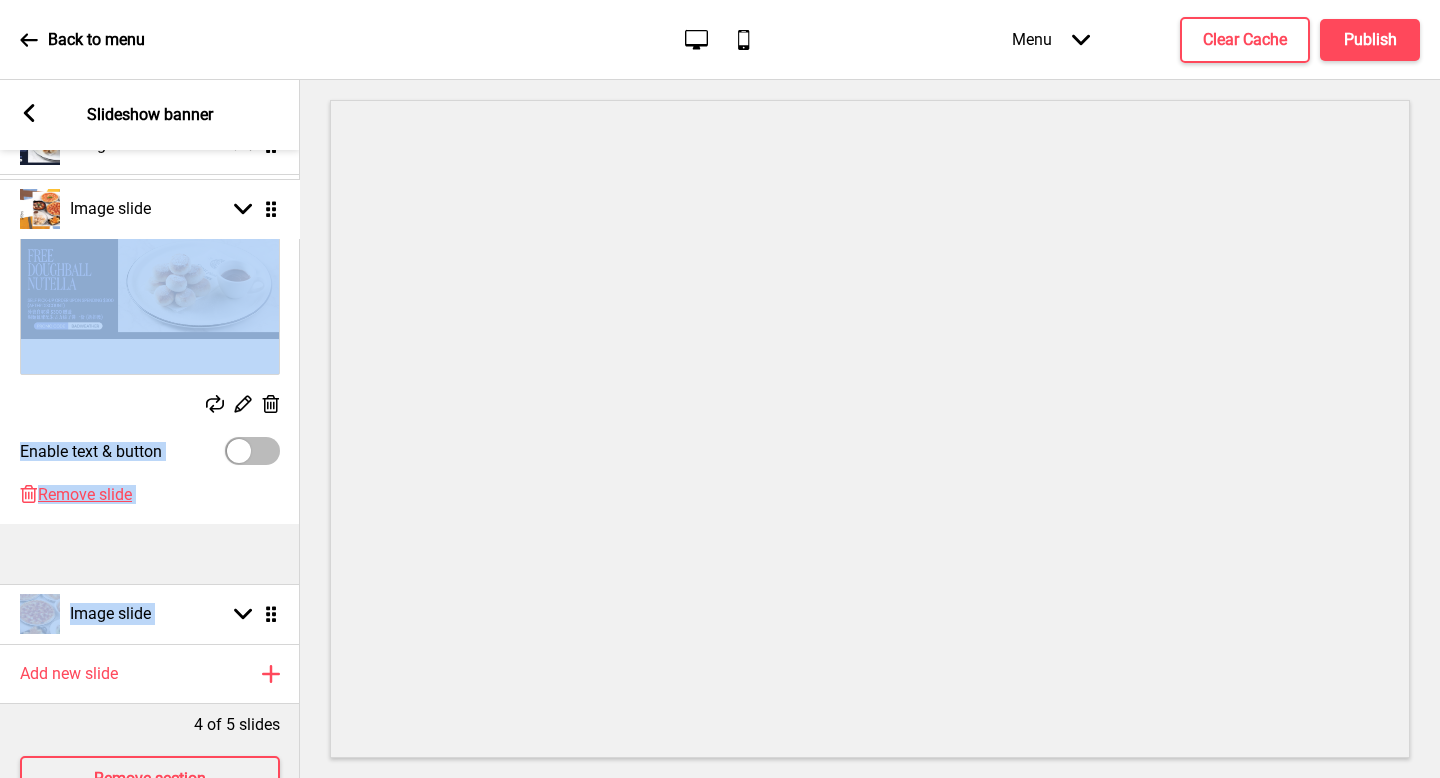 drag, startPoint x: 268, startPoint y: 557, endPoint x: 269, endPoint y: 212, distance: 345.00143 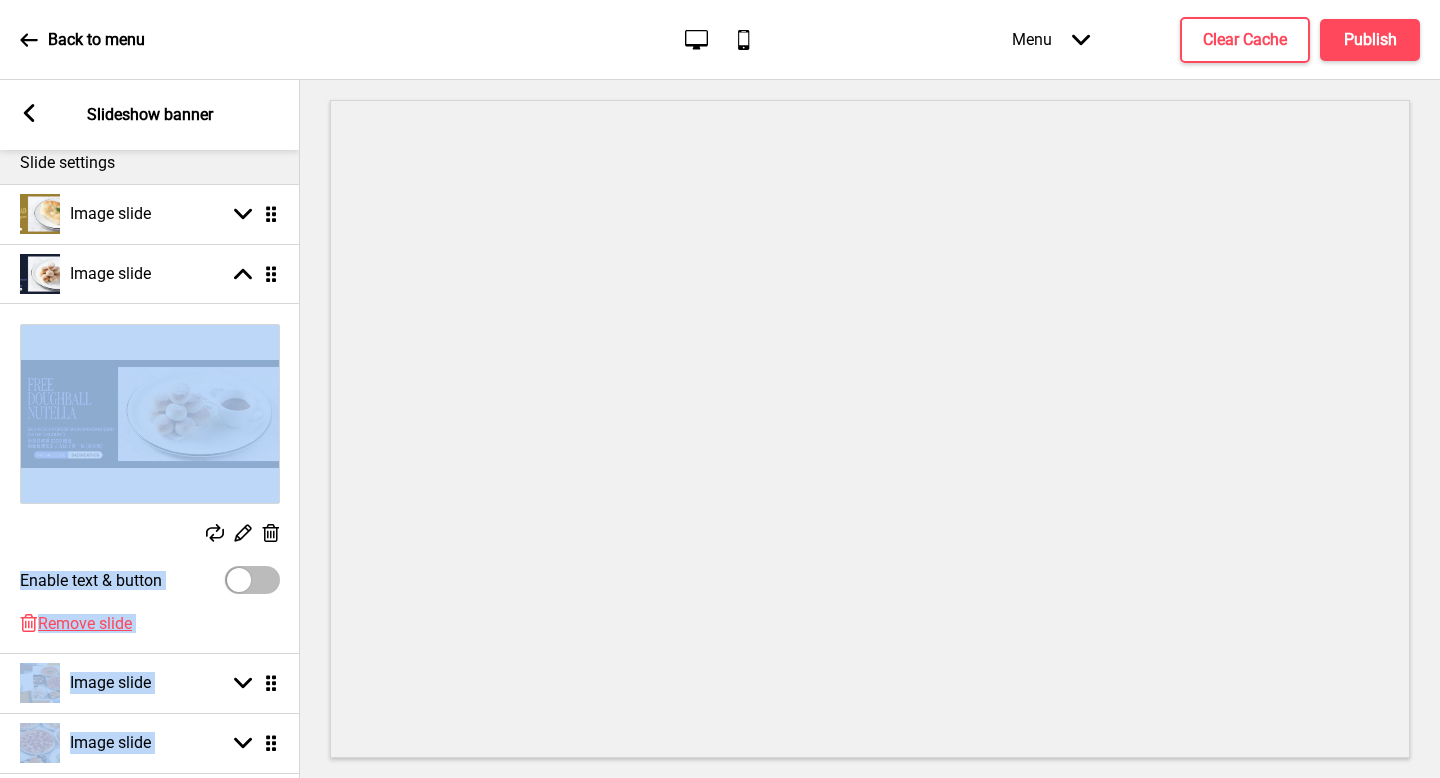 scroll, scrollTop: 237, scrollLeft: 0, axis: vertical 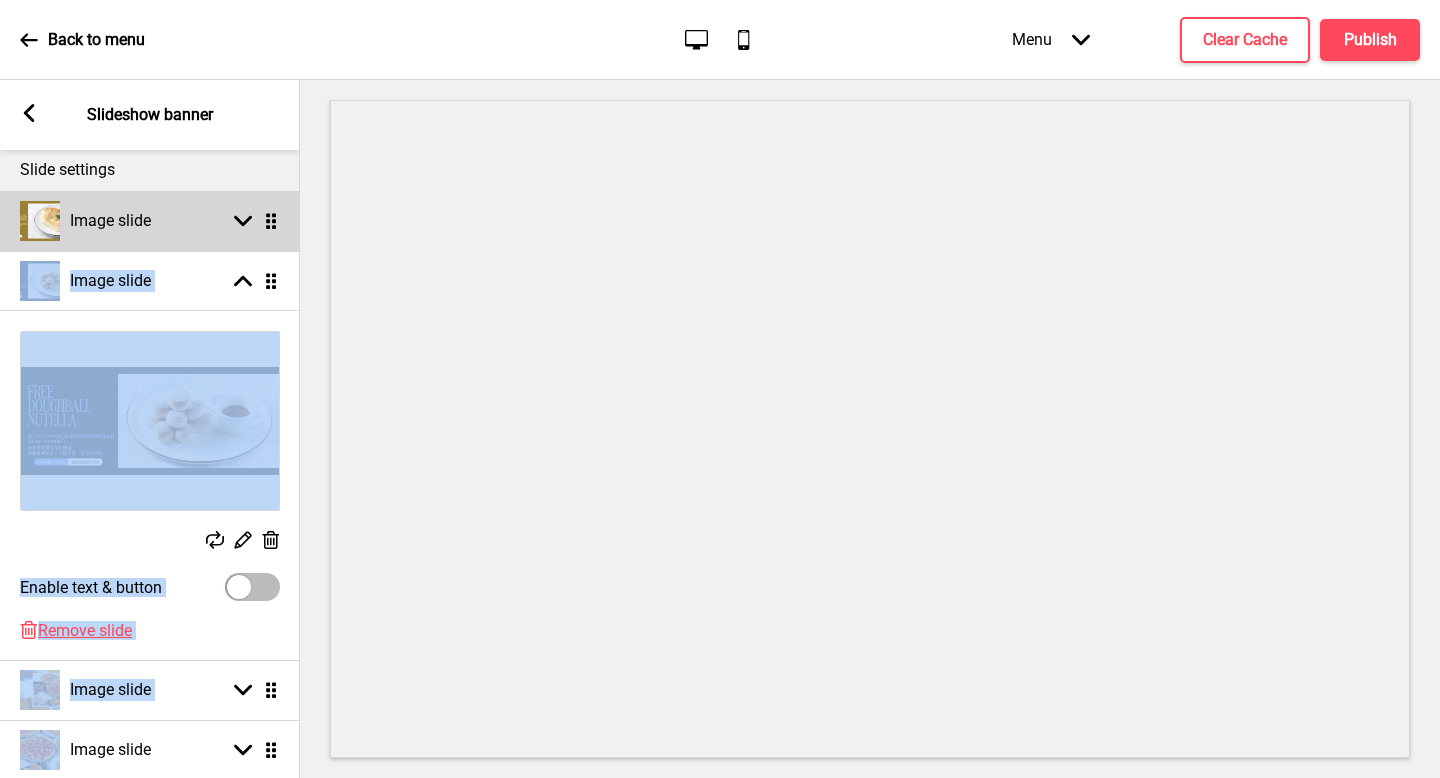 drag, startPoint x: 274, startPoint y: 703, endPoint x: 266, endPoint y: 208, distance: 495.06464 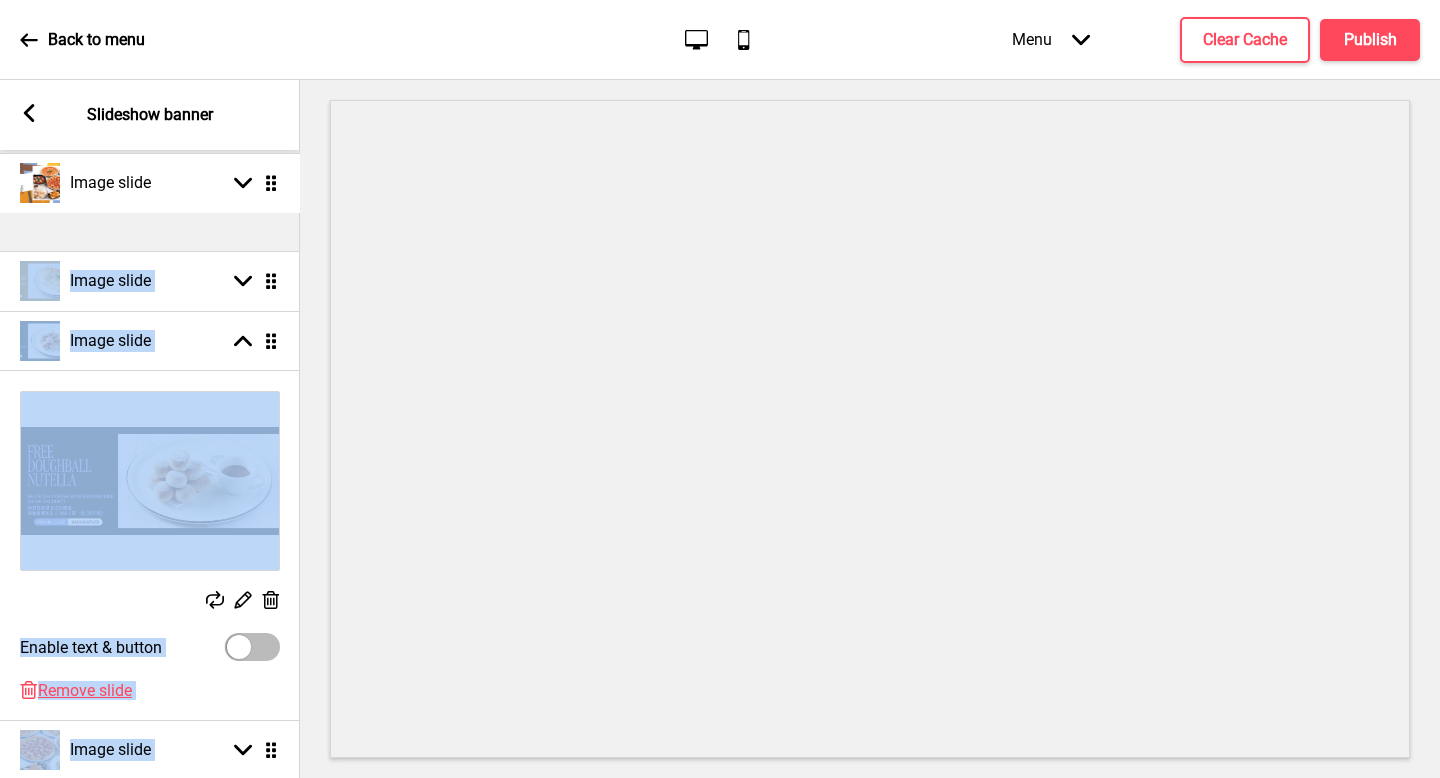 drag, startPoint x: 267, startPoint y: 684, endPoint x: 273, endPoint y: 177, distance: 507.0355 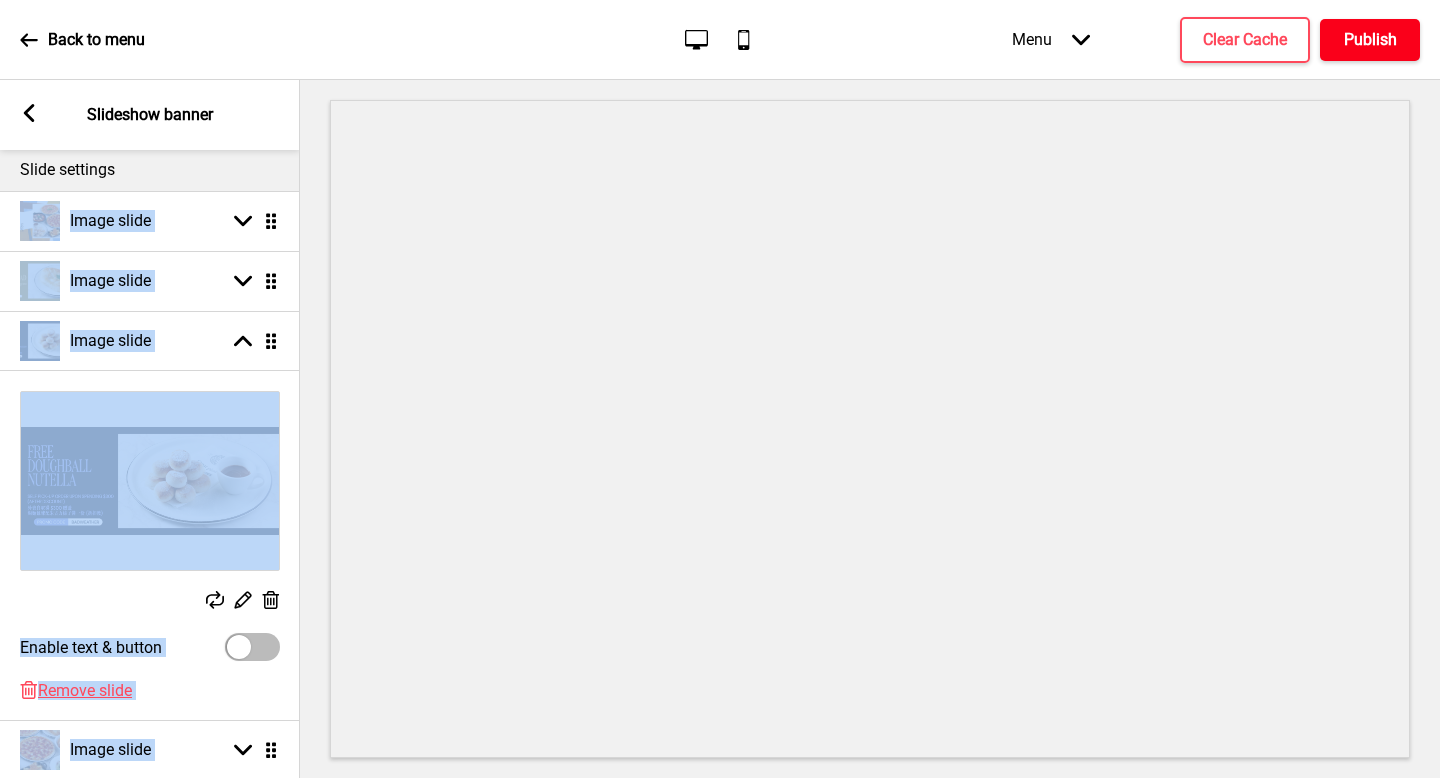click on "Publish" at bounding box center (1370, 40) 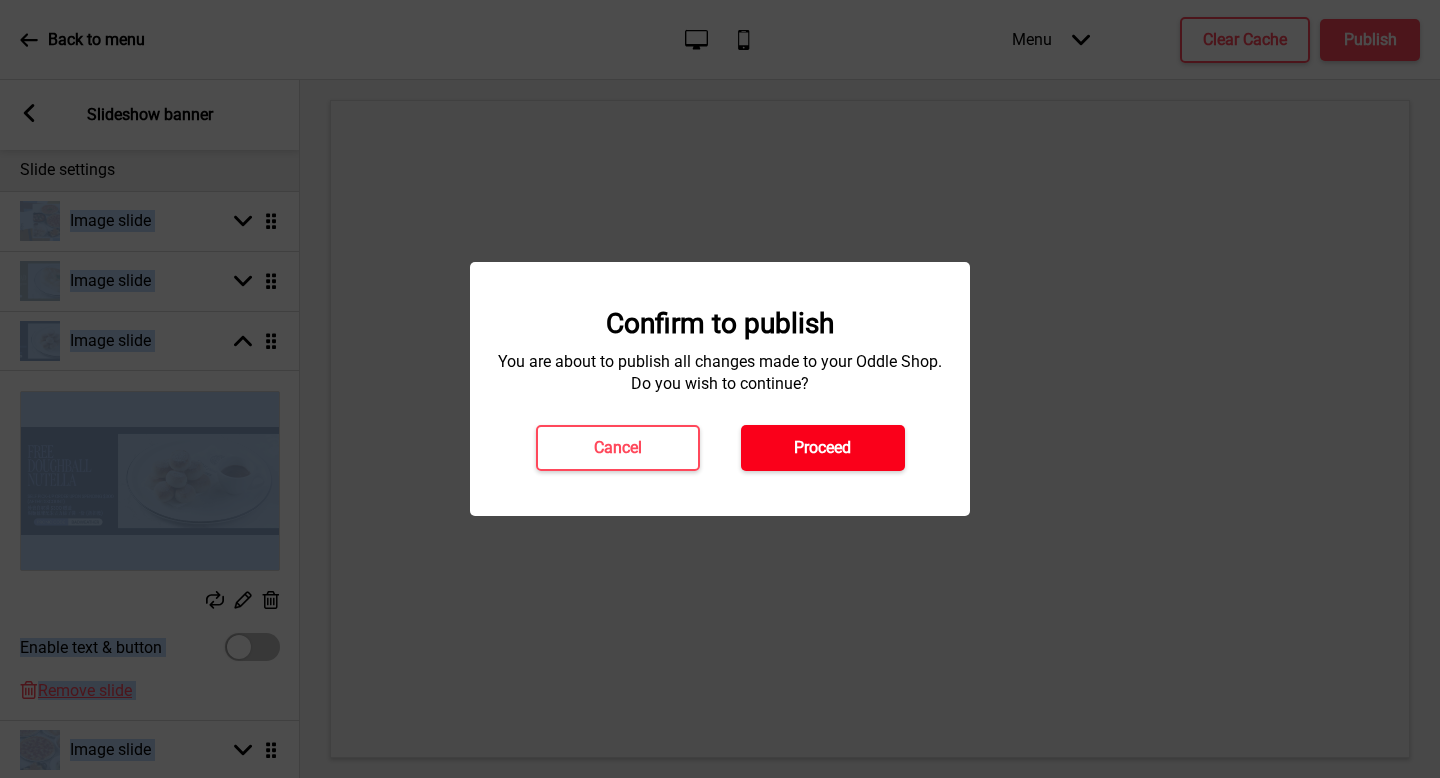 click on "Proceed" at bounding box center [823, 448] 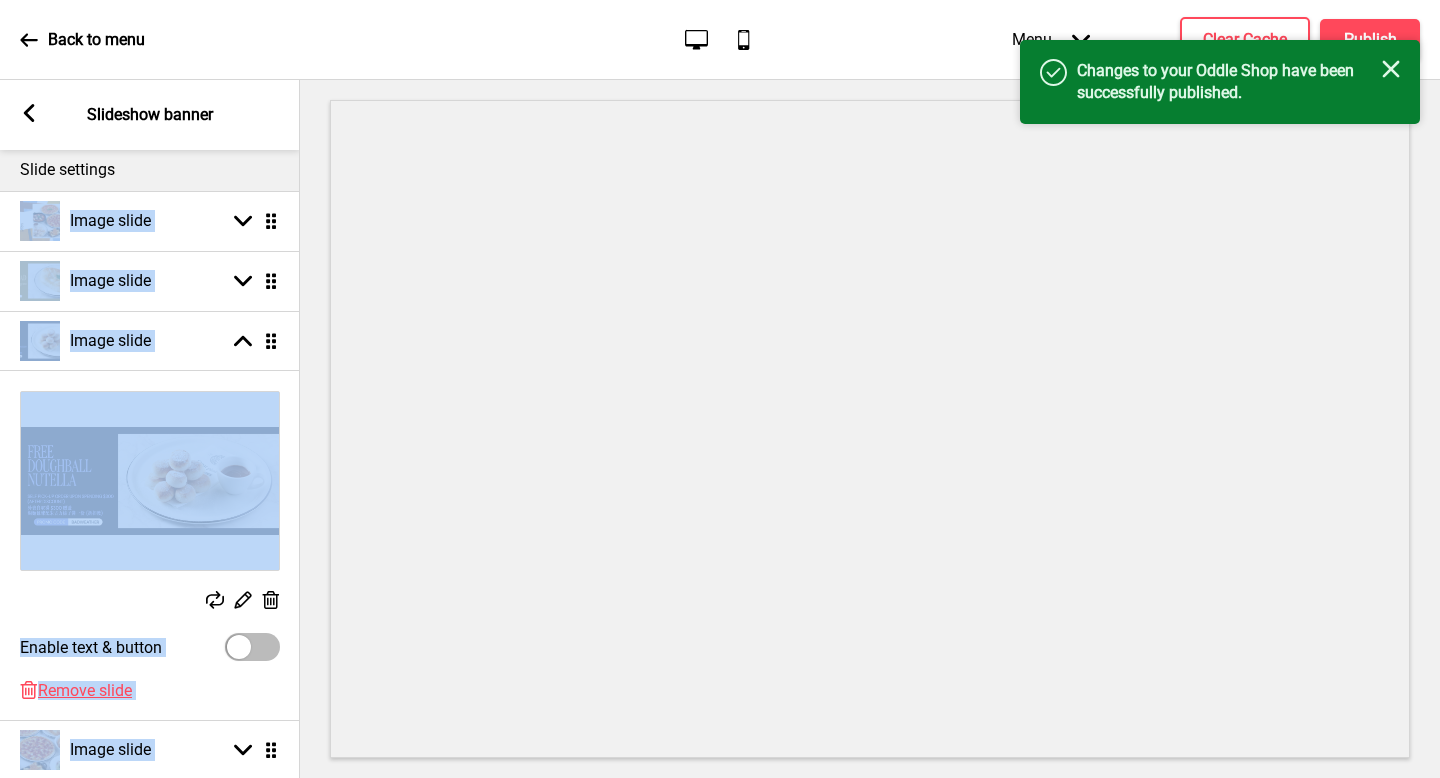 click on "Back to menu" at bounding box center (82, 40) 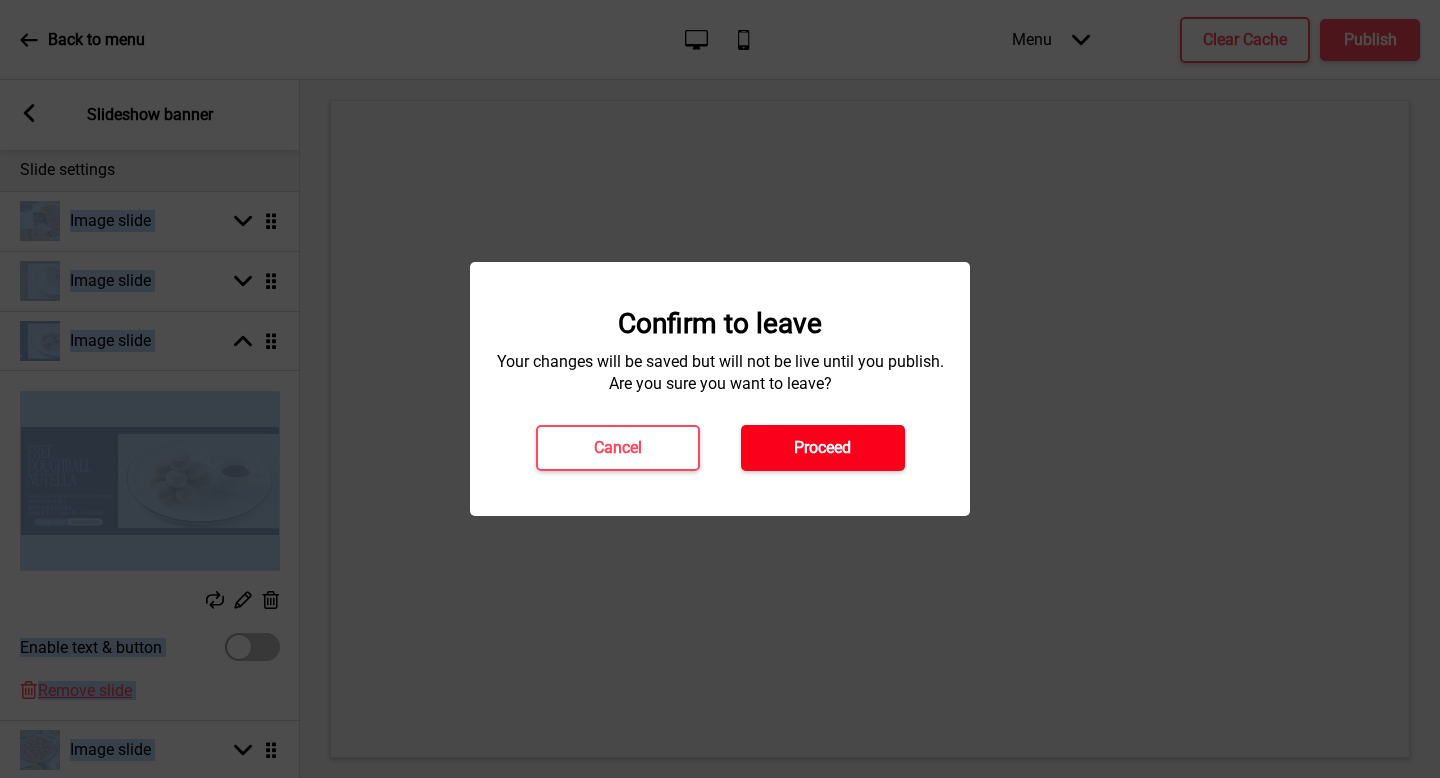 click on "Proceed" at bounding box center [823, 448] 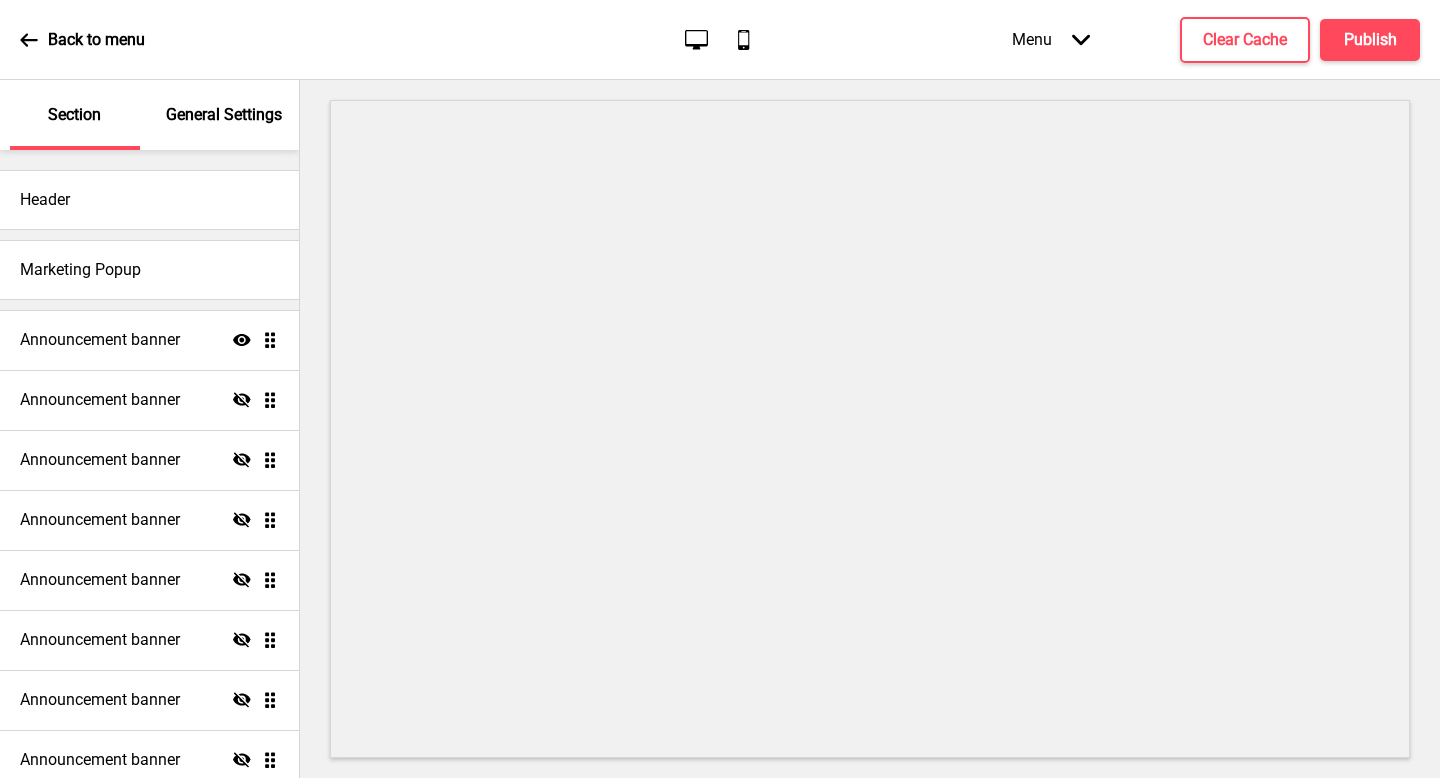 scroll, scrollTop: 0, scrollLeft: 0, axis: both 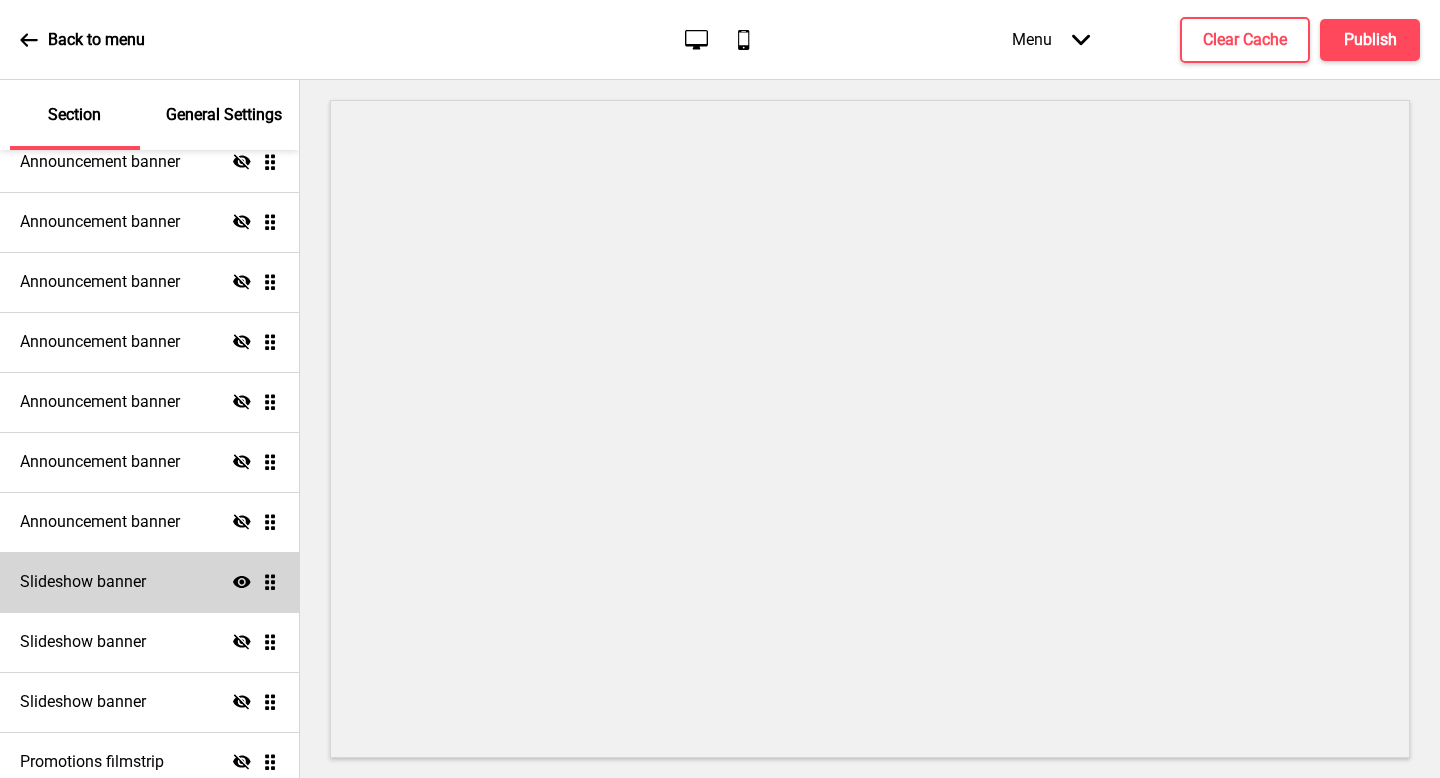 click on "Slideshow banner Show Drag" at bounding box center (149, 582) 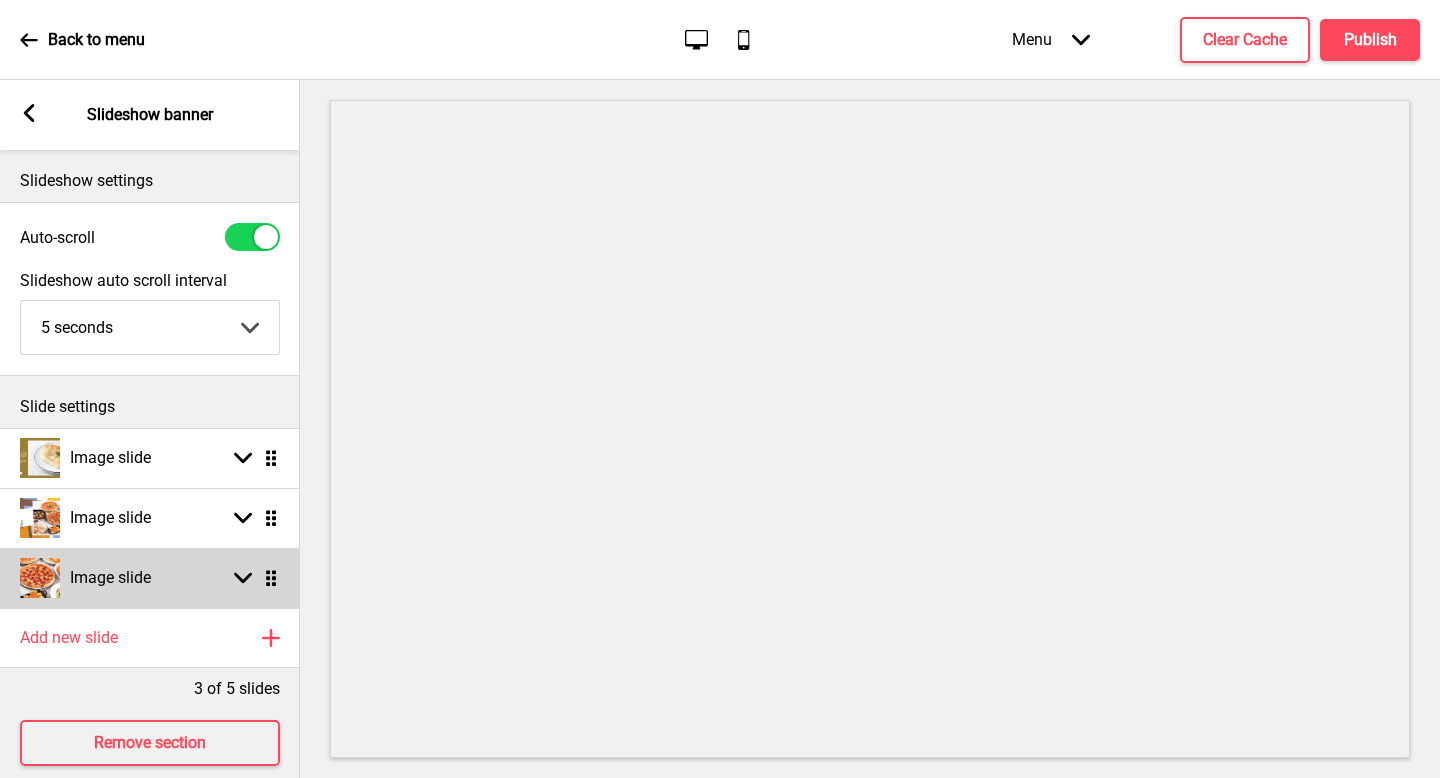 scroll, scrollTop: 28, scrollLeft: 0, axis: vertical 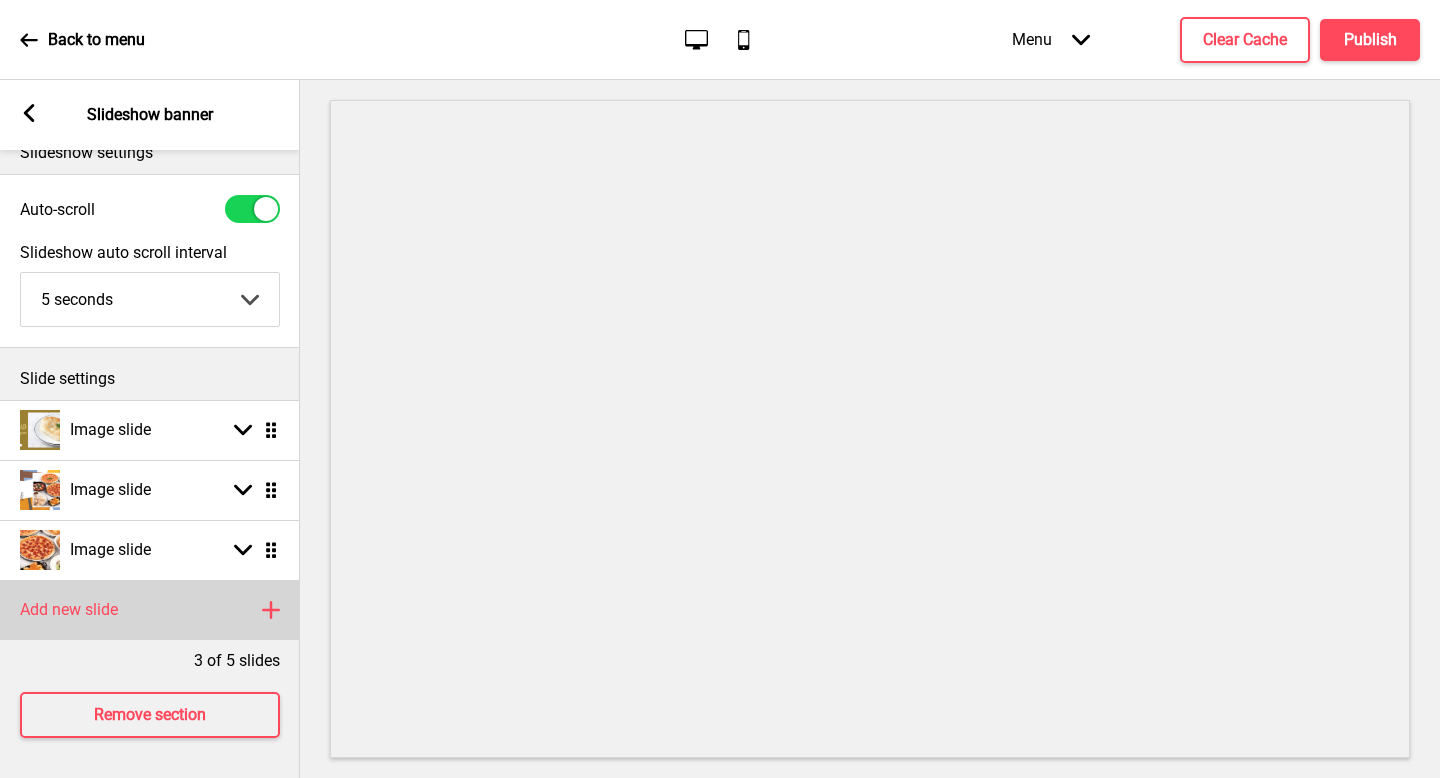 click on "Add new slide Plus" at bounding box center [150, 610] 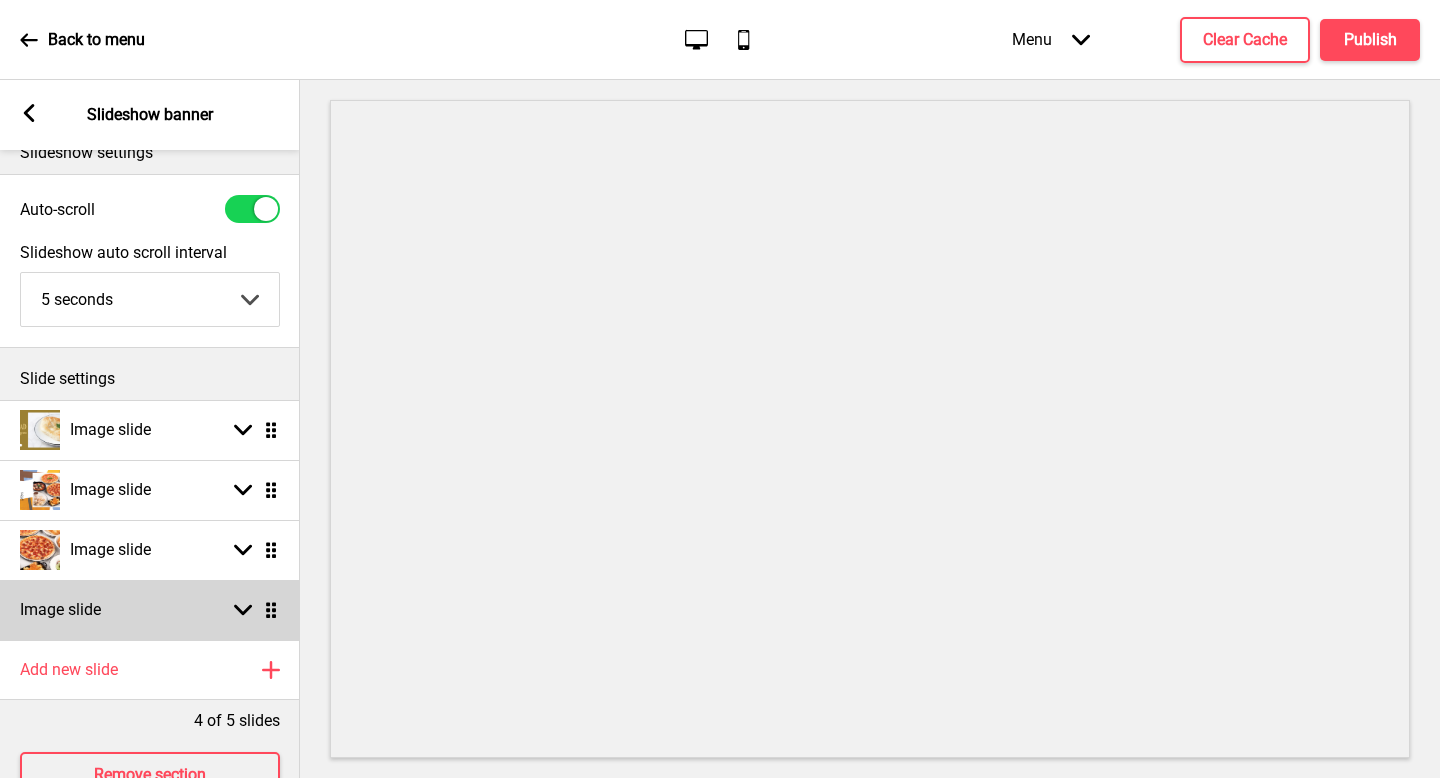 click on "Image slide Arrow down Drag" at bounding box center (150, 610) 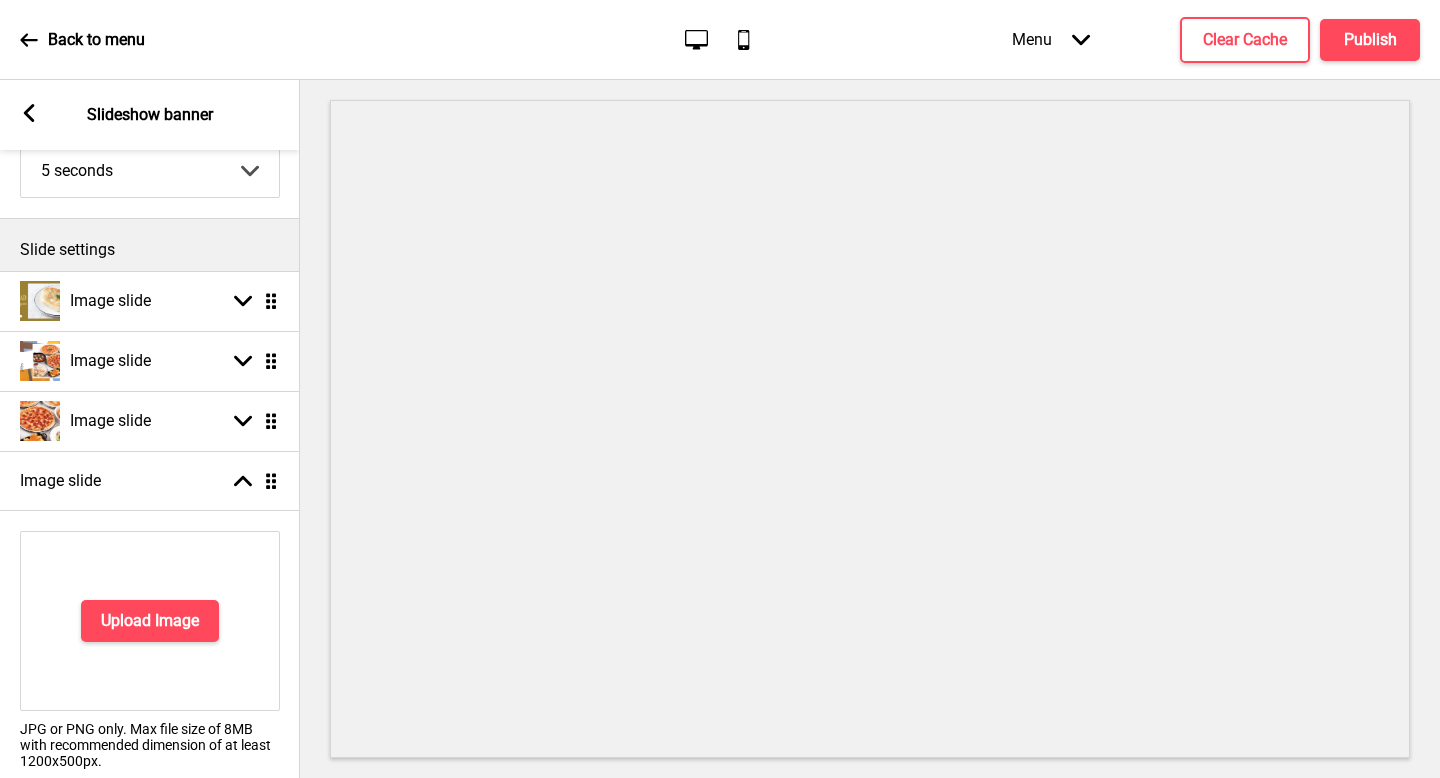 scroll, scrollTop: 164, scrollLeft: 0, axis: vertical 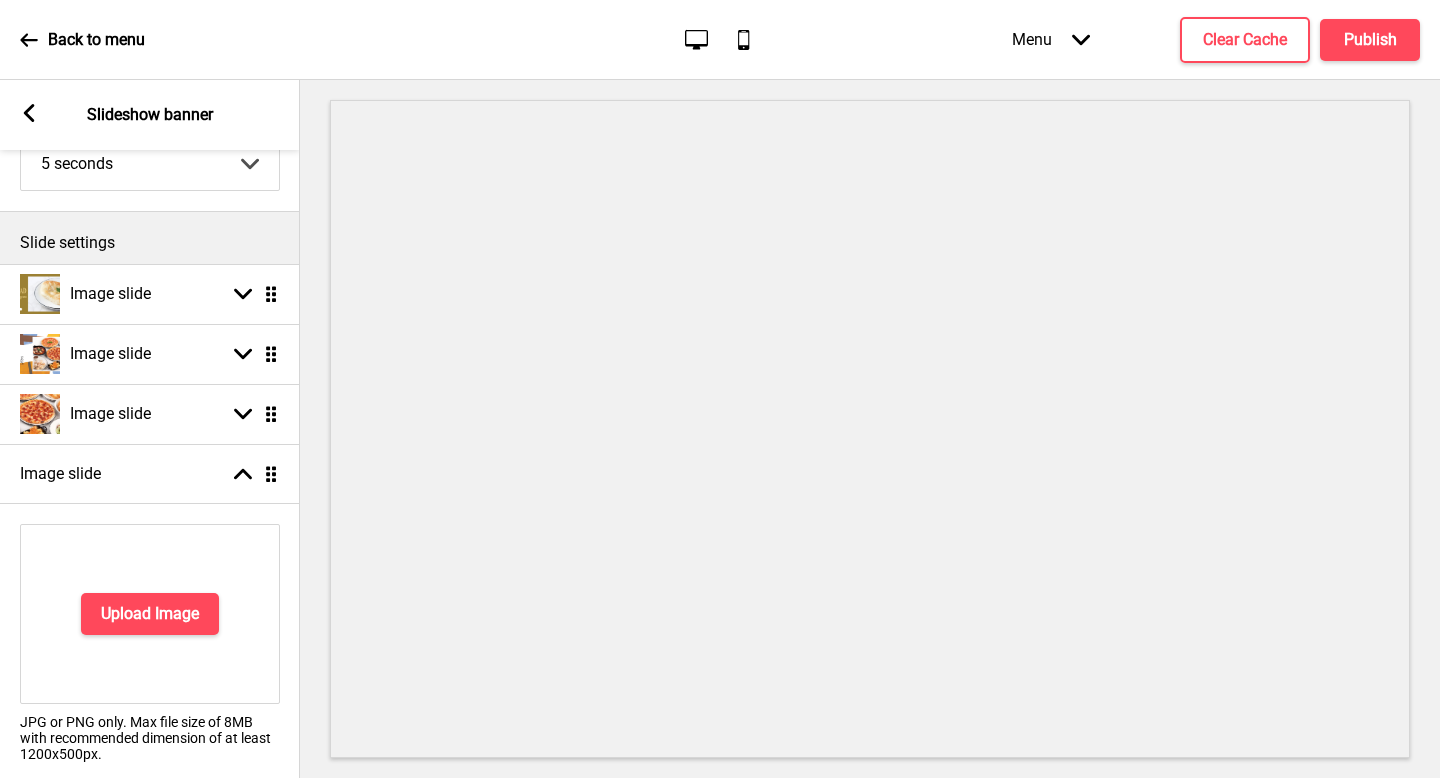 click on "Upload Image" at bounding box center [150, 614] 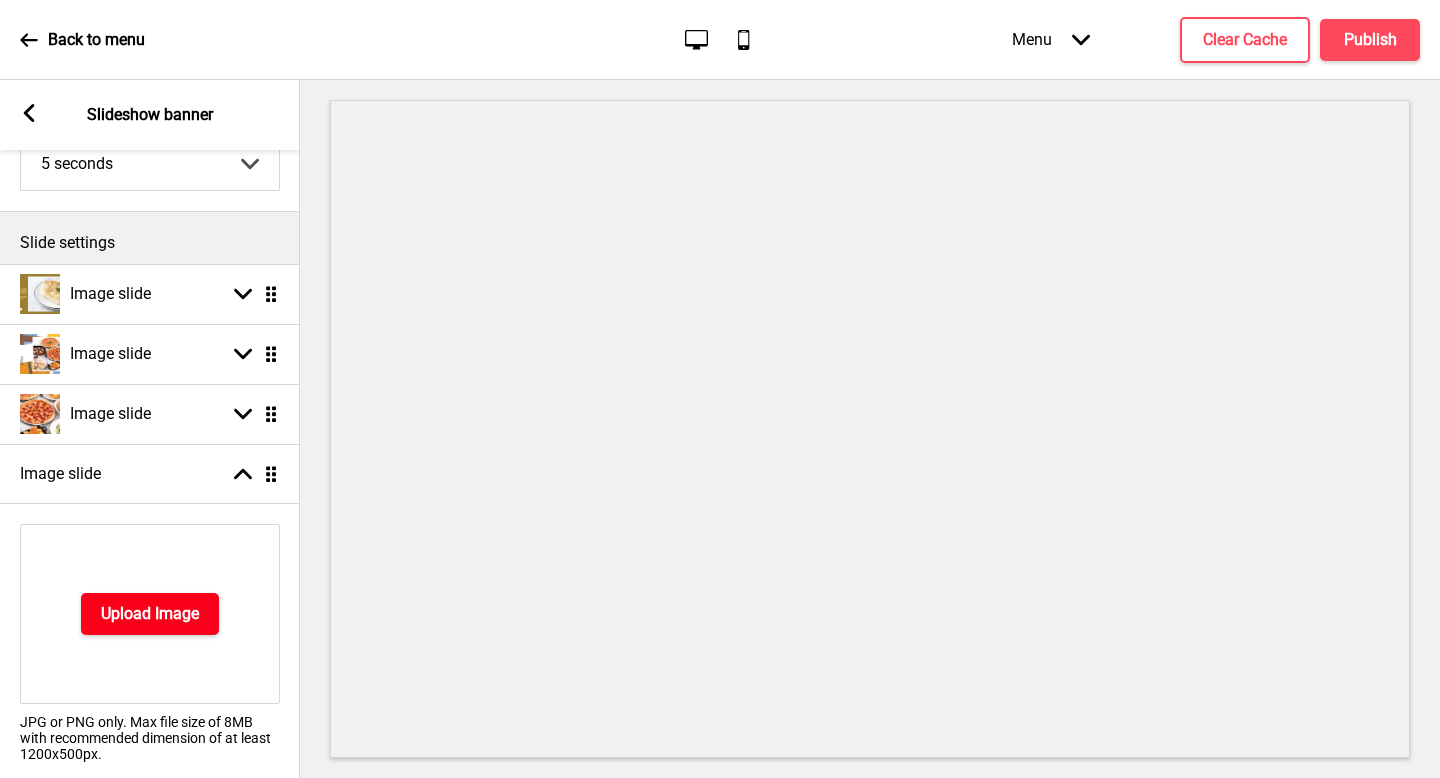 click on "Upload Image" at bounding box center [150, 614] 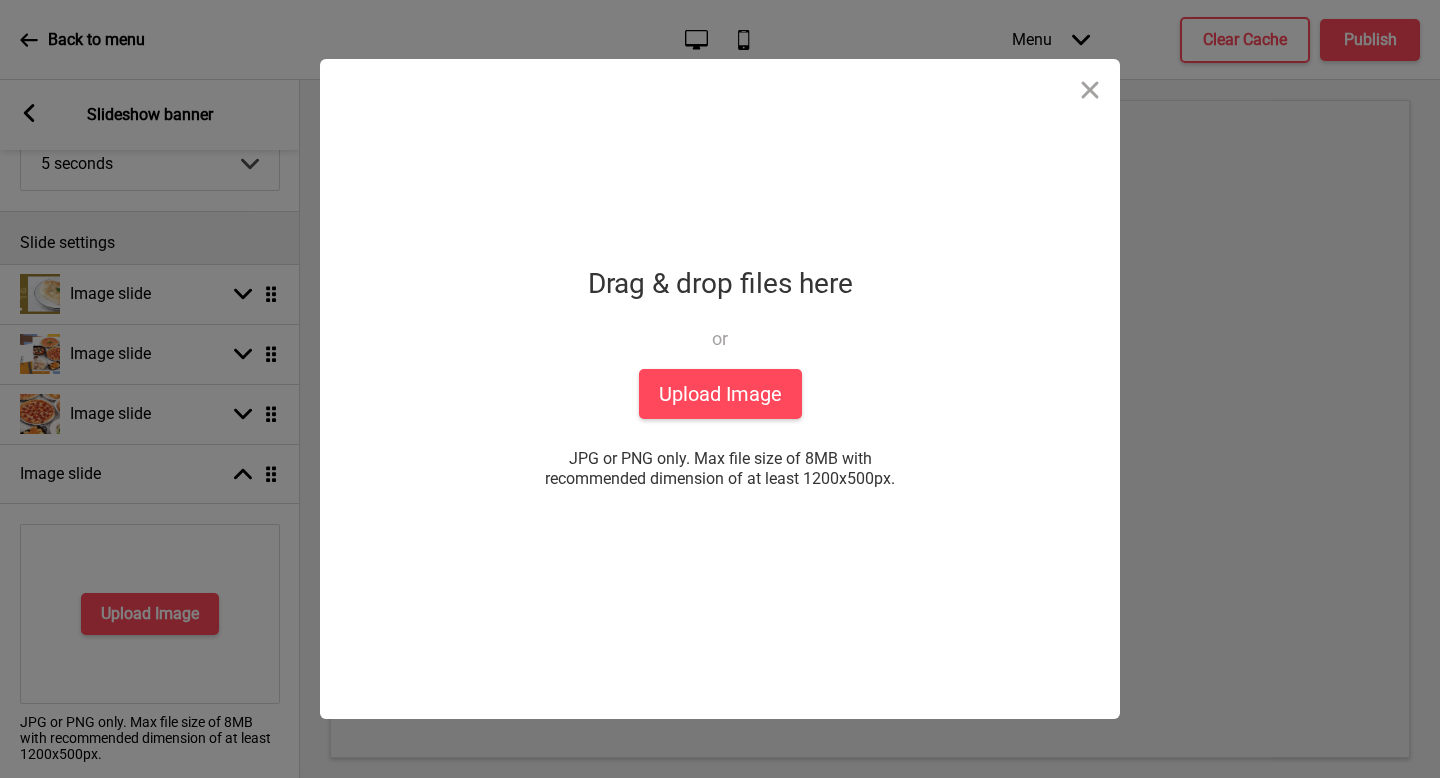 click on "Drag & drop files here or Upload files from your computer" at bounding box center (720, 314) 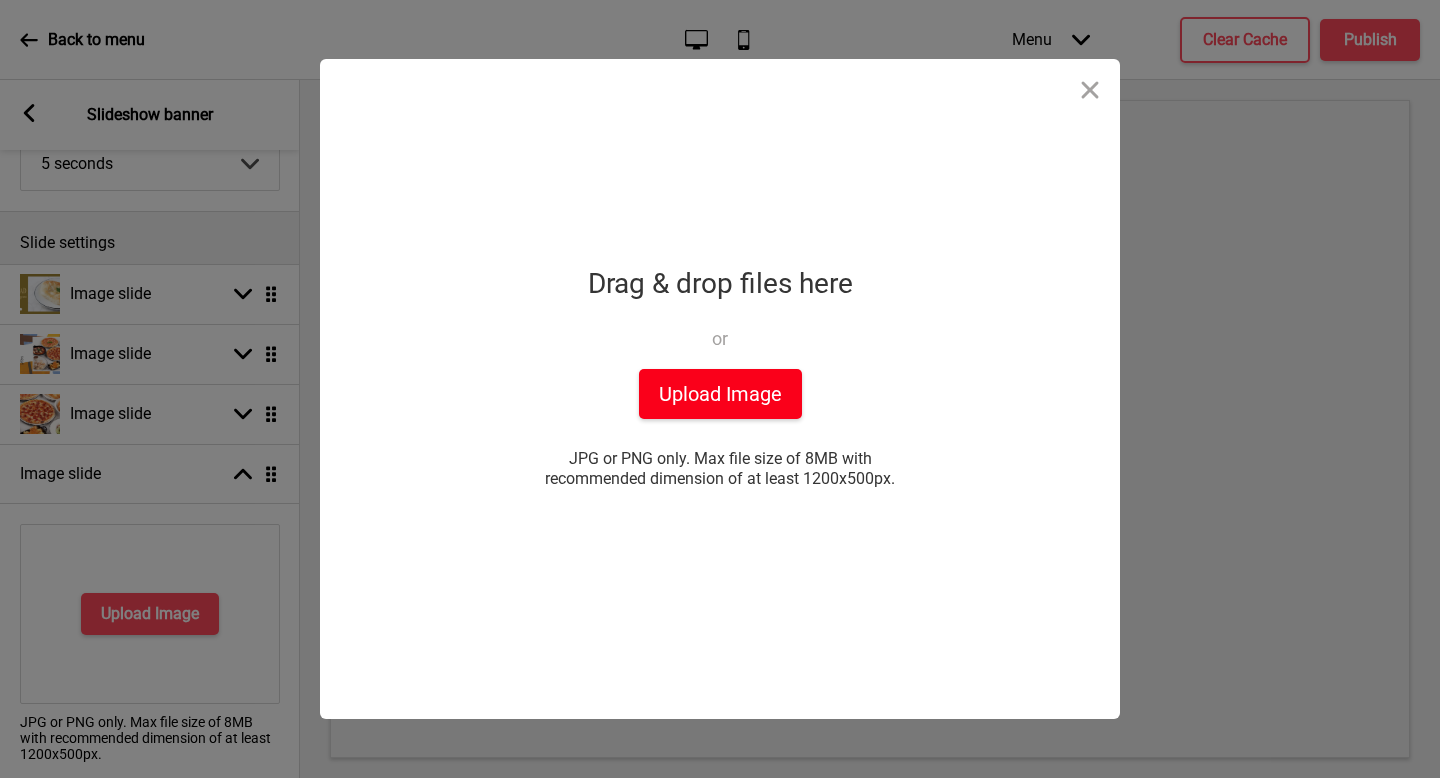 click on "Upload Image" at bounding box center (720, 394) 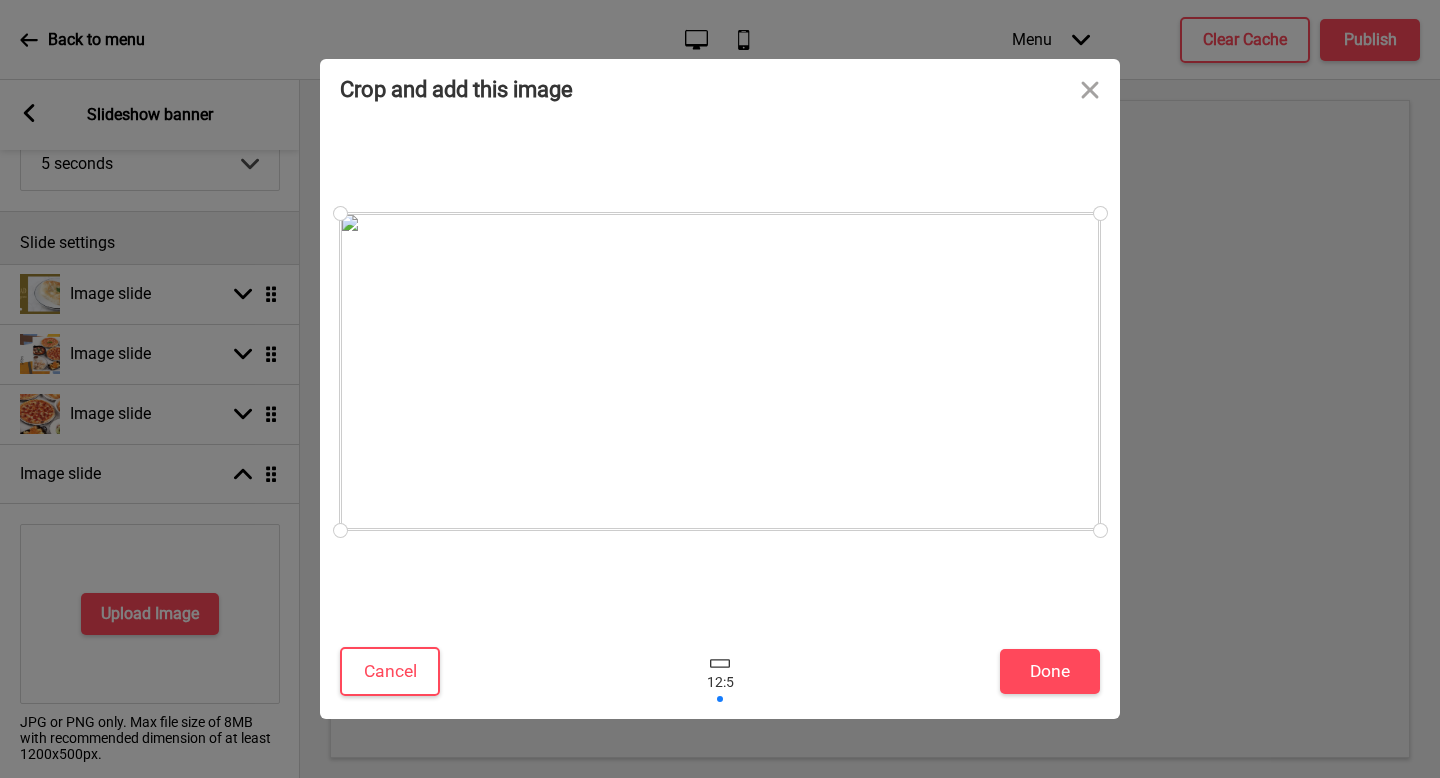 scroll, scrollTop: 0, scrollLeft: 0, axis: both 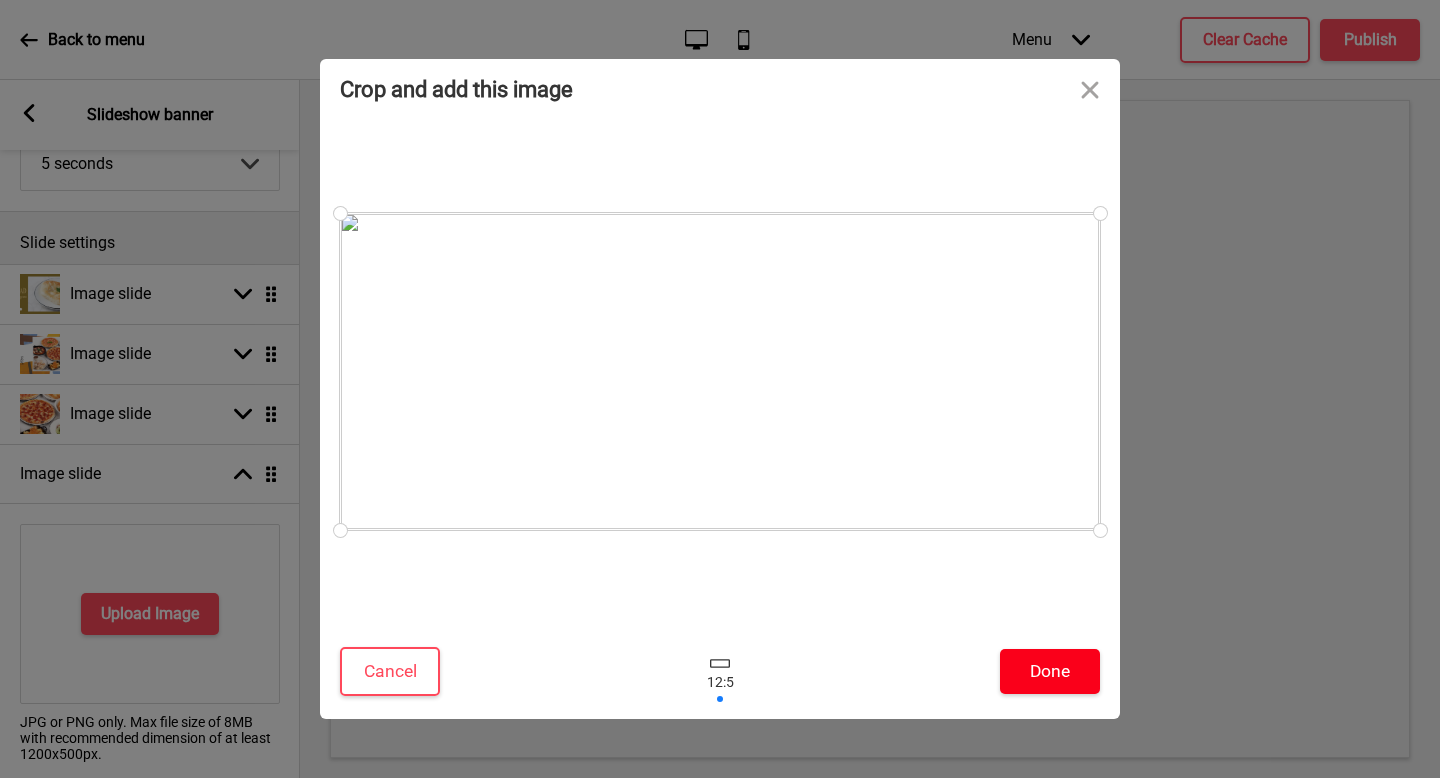 click on "Done" at bounding box center (1050, 671) 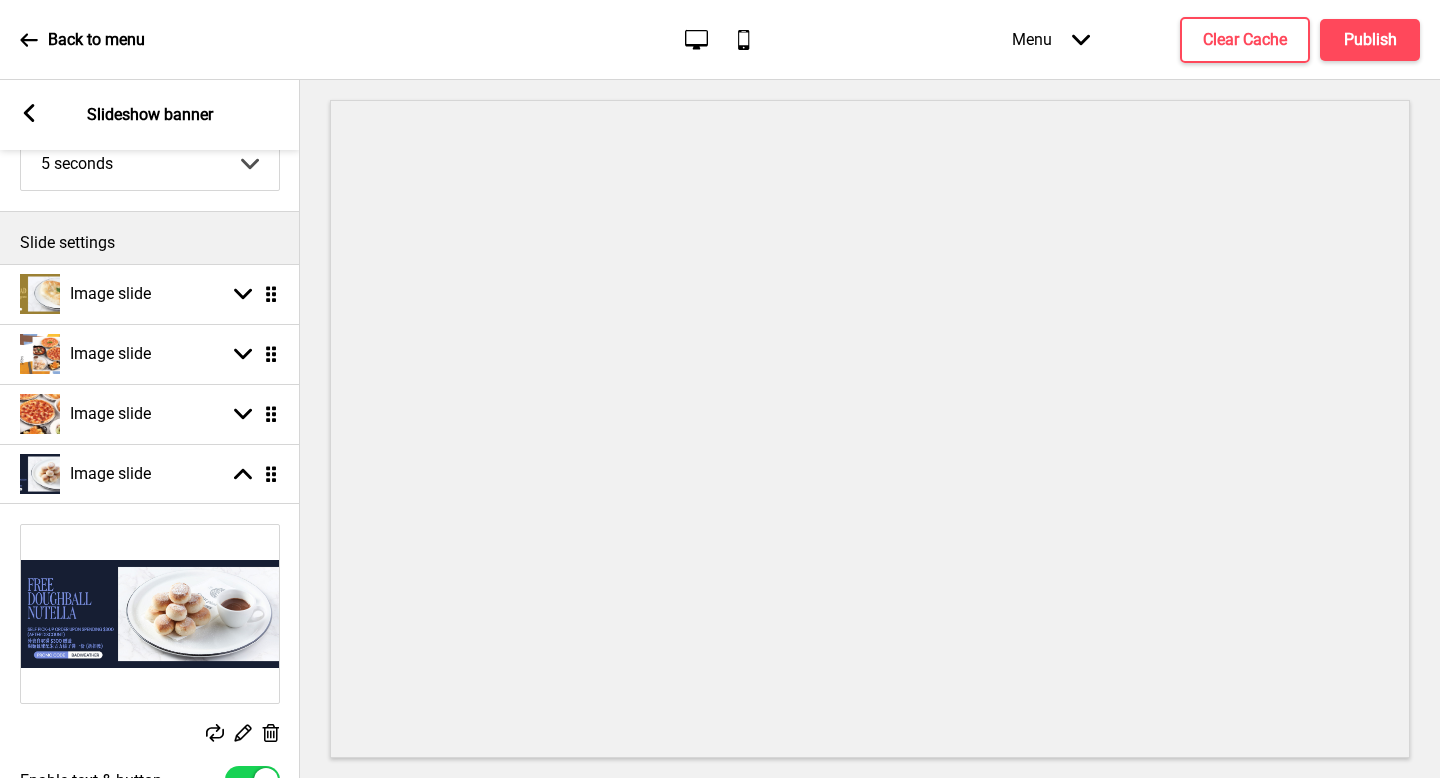 click at bounding box center (266, 780) 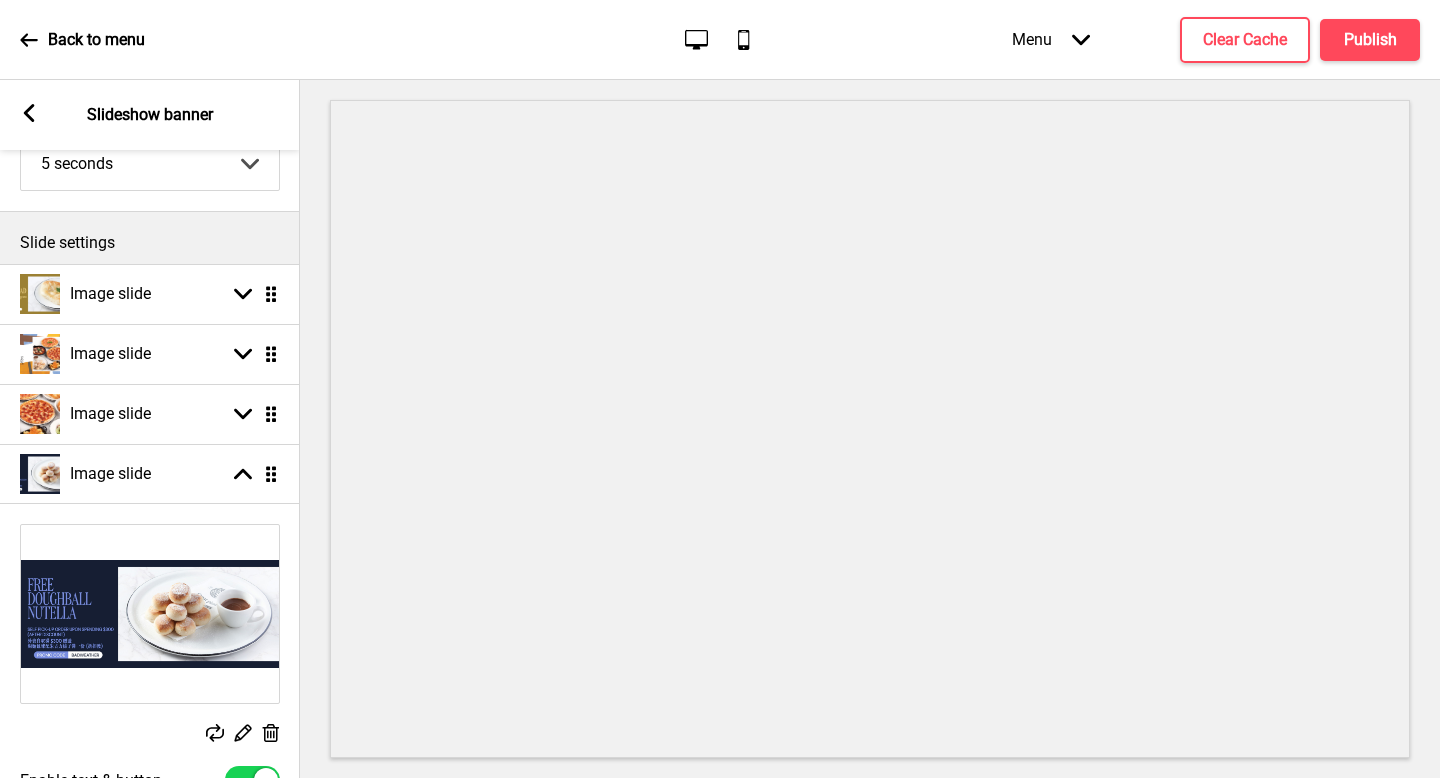 checkbox on "false" 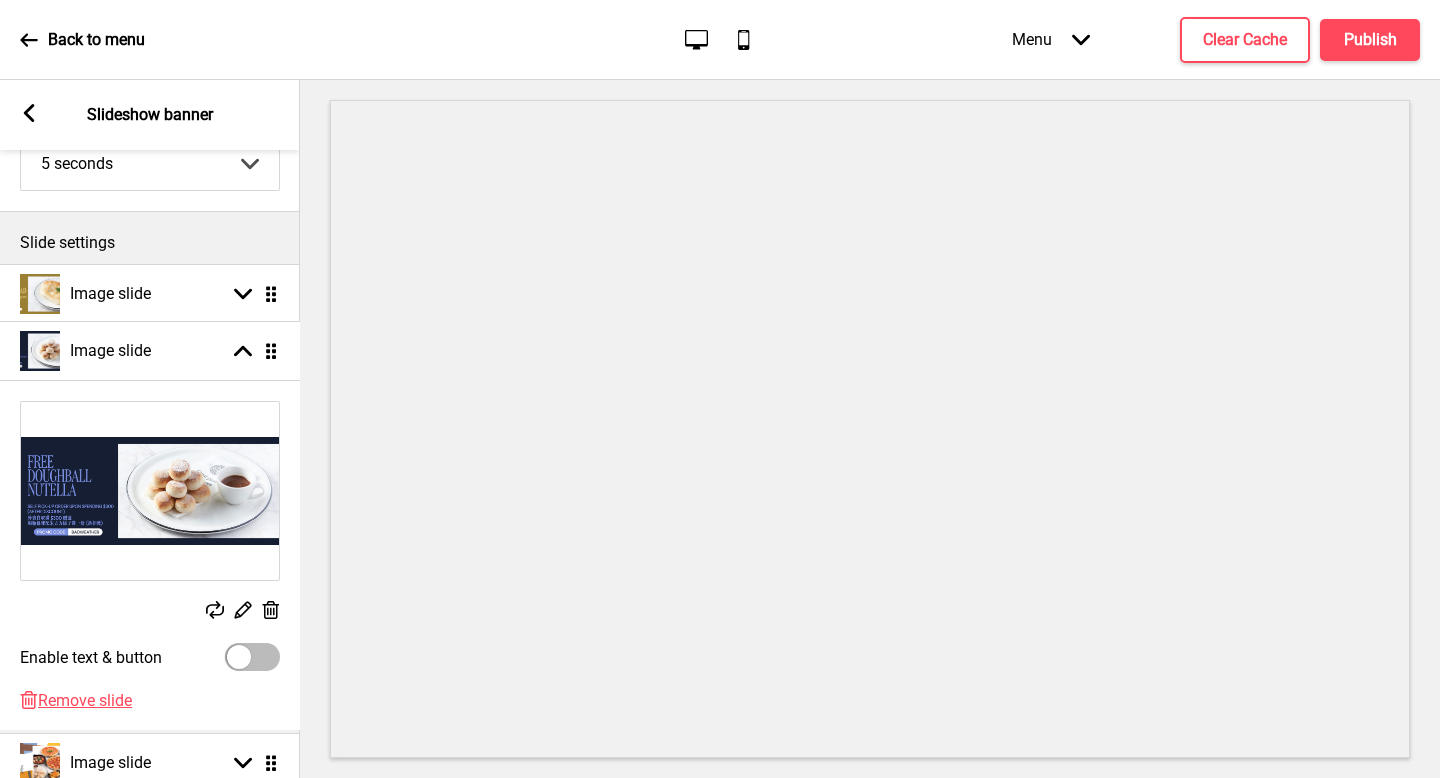 drag, startPoint x: 279, startPoint y: 476, endPoint x: 275, endPoint y: 352, distance: 124.0645 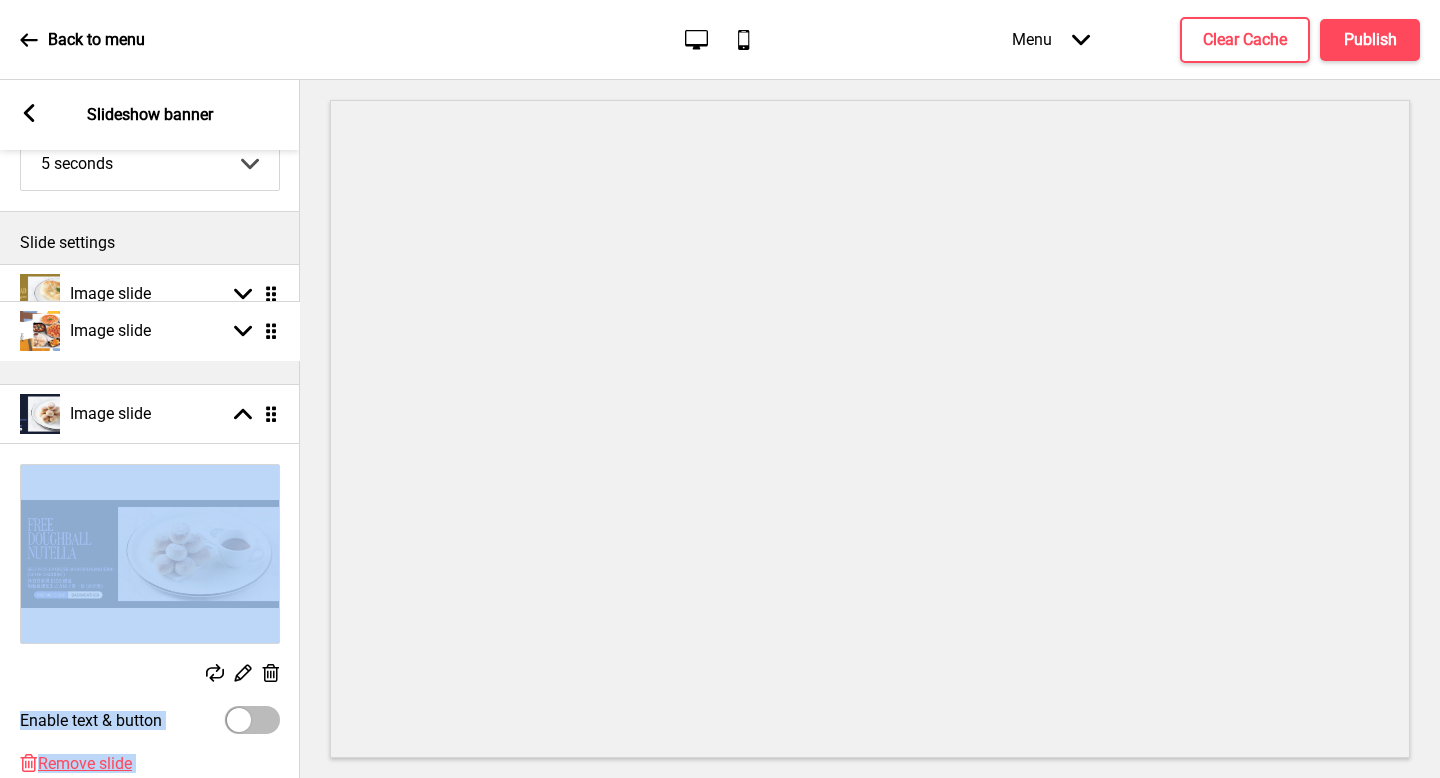 drag, startPoint x: 268, startPoint y: 760, endPoint x: 254, endPoint y: 327, distance: 433.22626 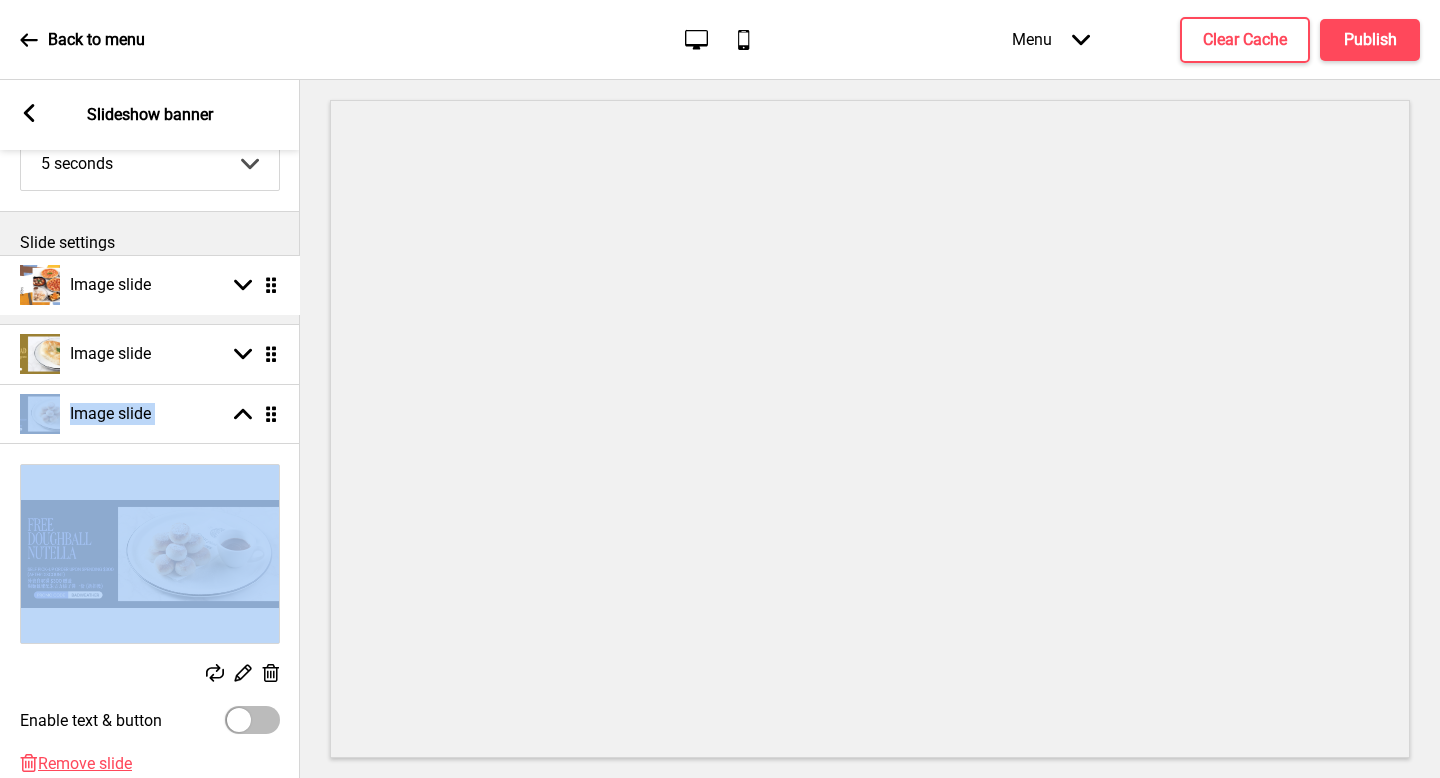drag, startPoint x: 270, startPoint y: 362, endPoint x: 271, endPoint y: 290, distance: 72.00694 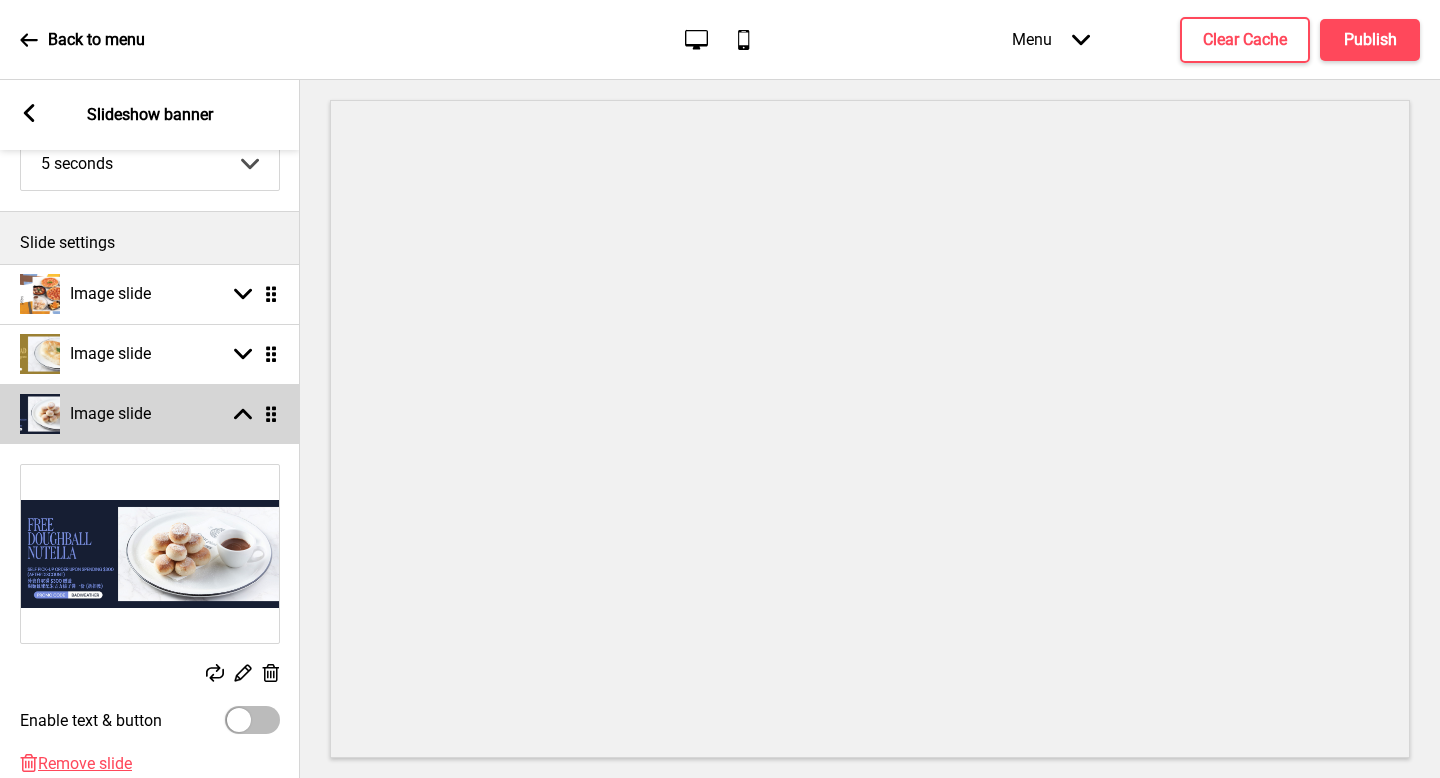 click on "Image slide Arrow up Drag" at bounding box center [150, 414] 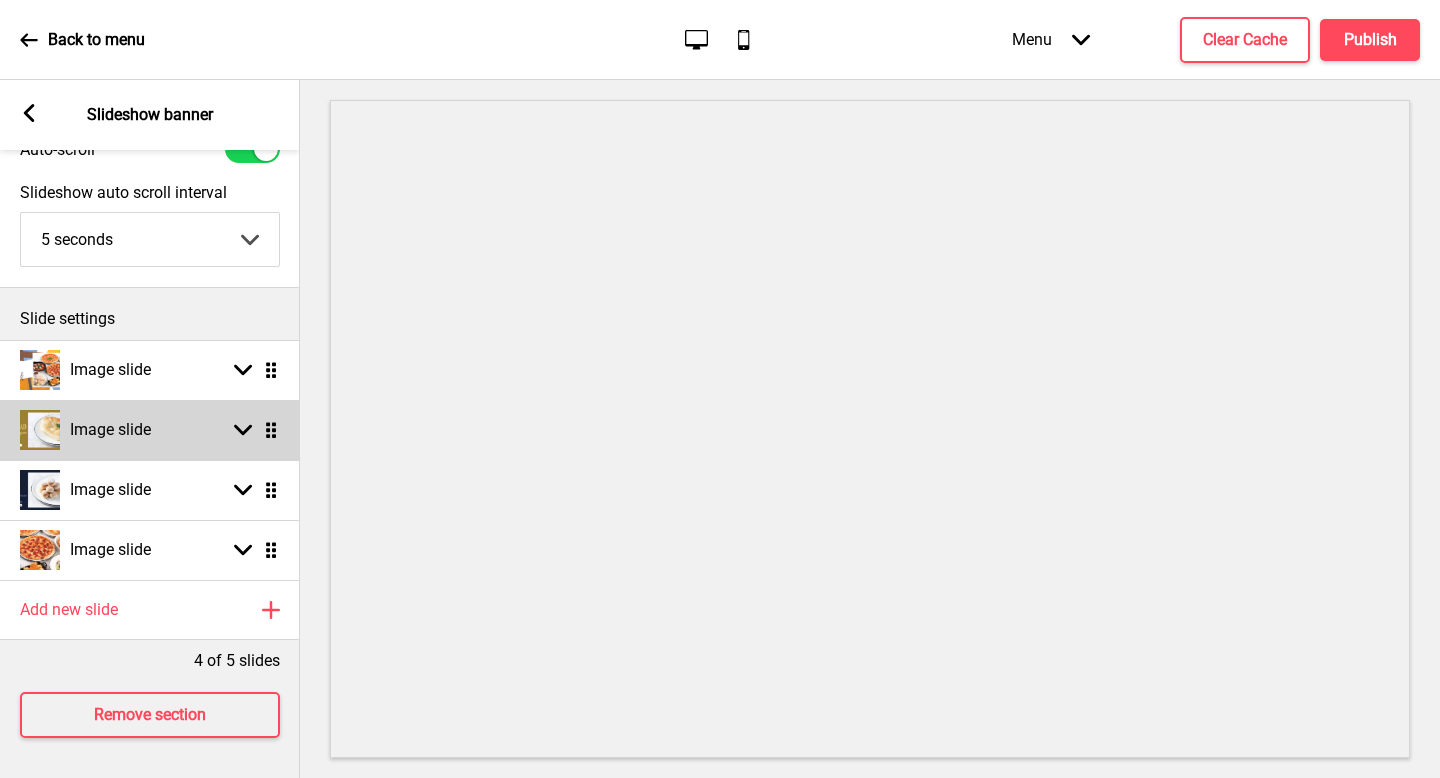 scroll, scrollTop: 88, scrollLeft: 0, axis: vertical 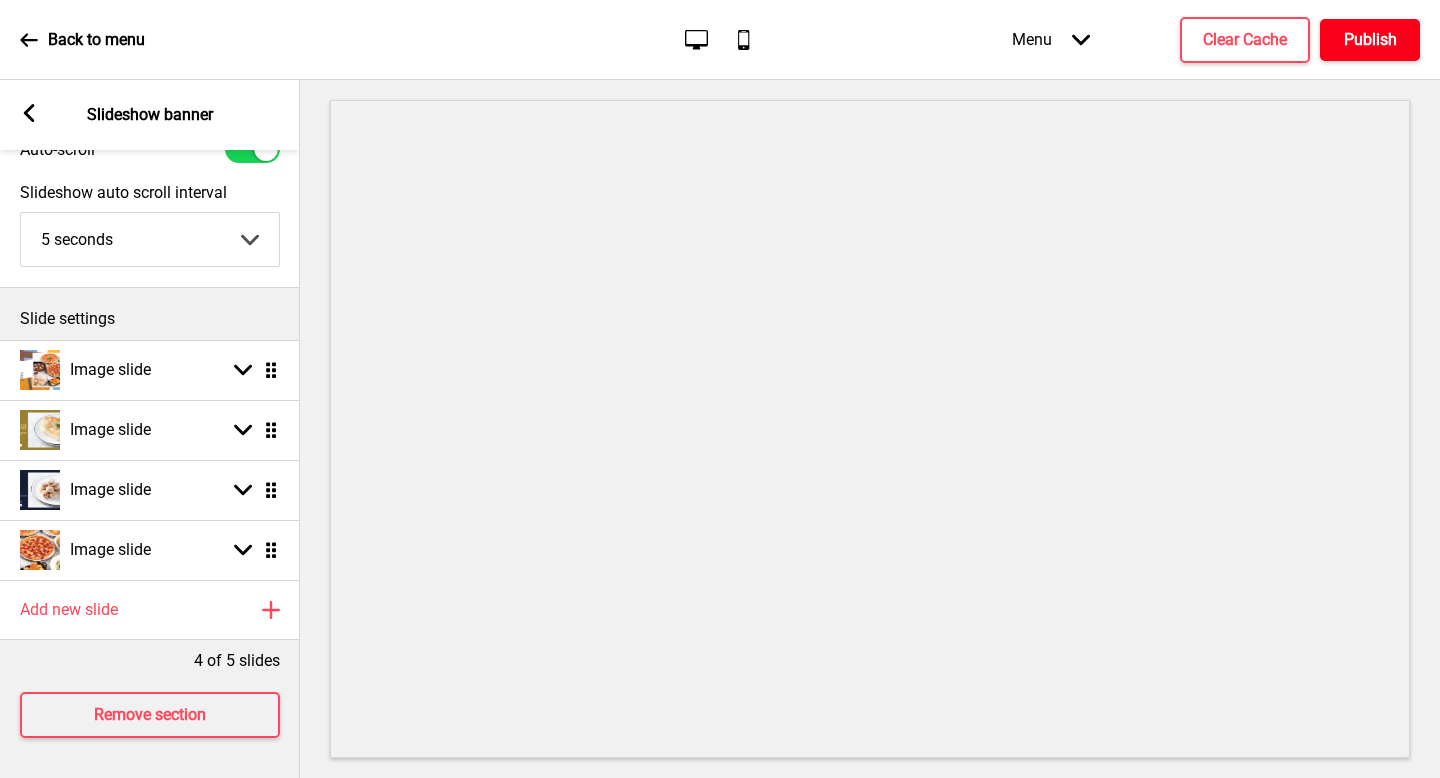 click on "Publish" at bounding box center (1370, 40) 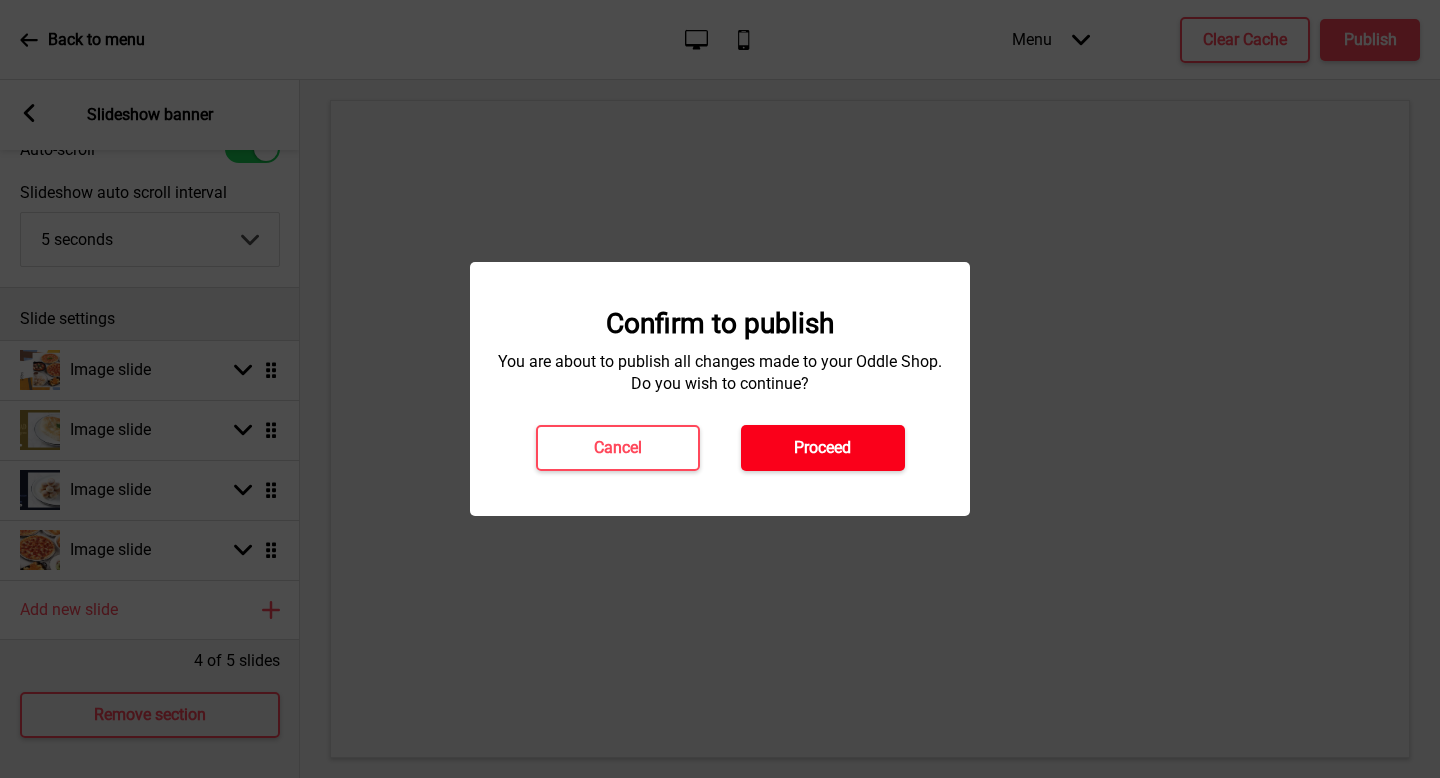click on "Proceed" at bounding box center (822, 448) 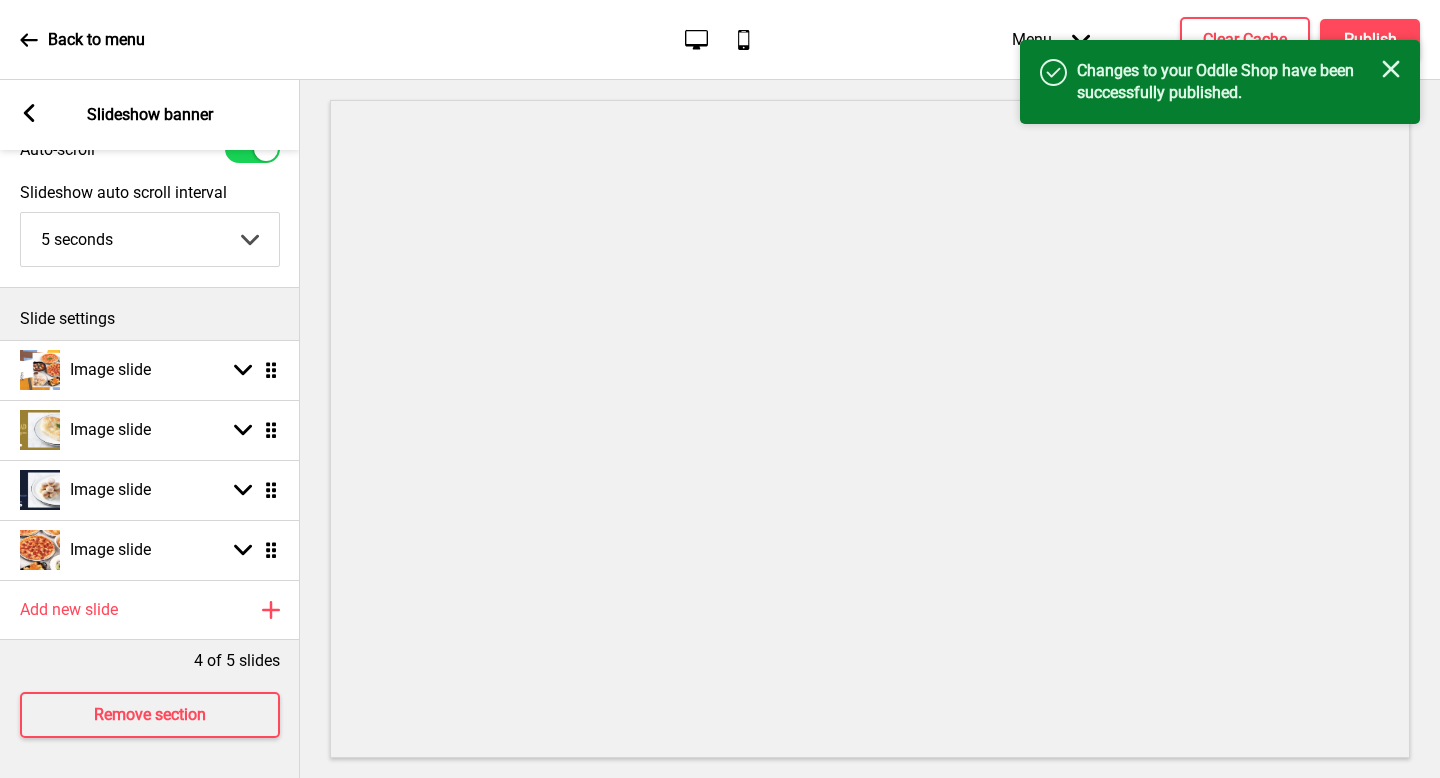 click on "Back to menu" at bounding box center [96, 40] 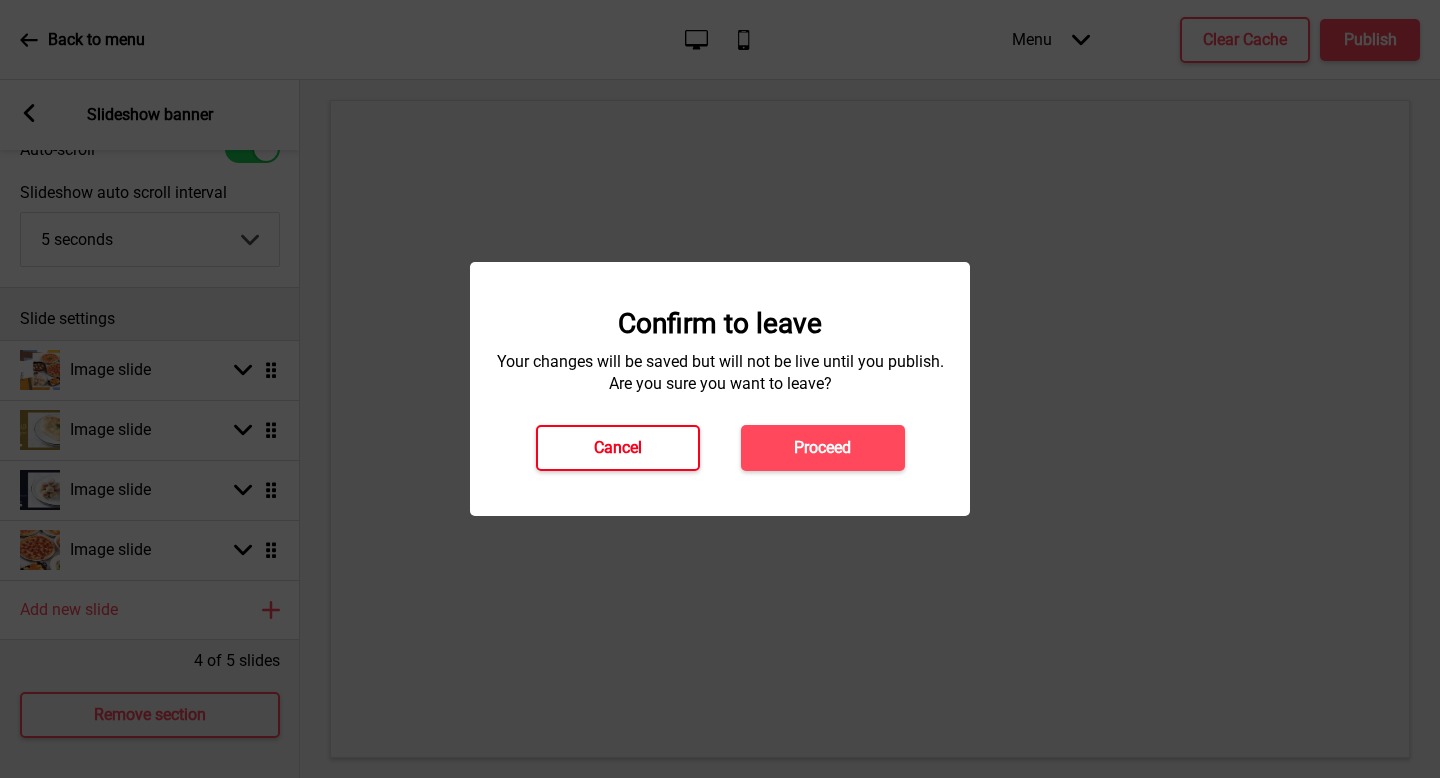 click on "Cancel" at bounding box center (618, 448) 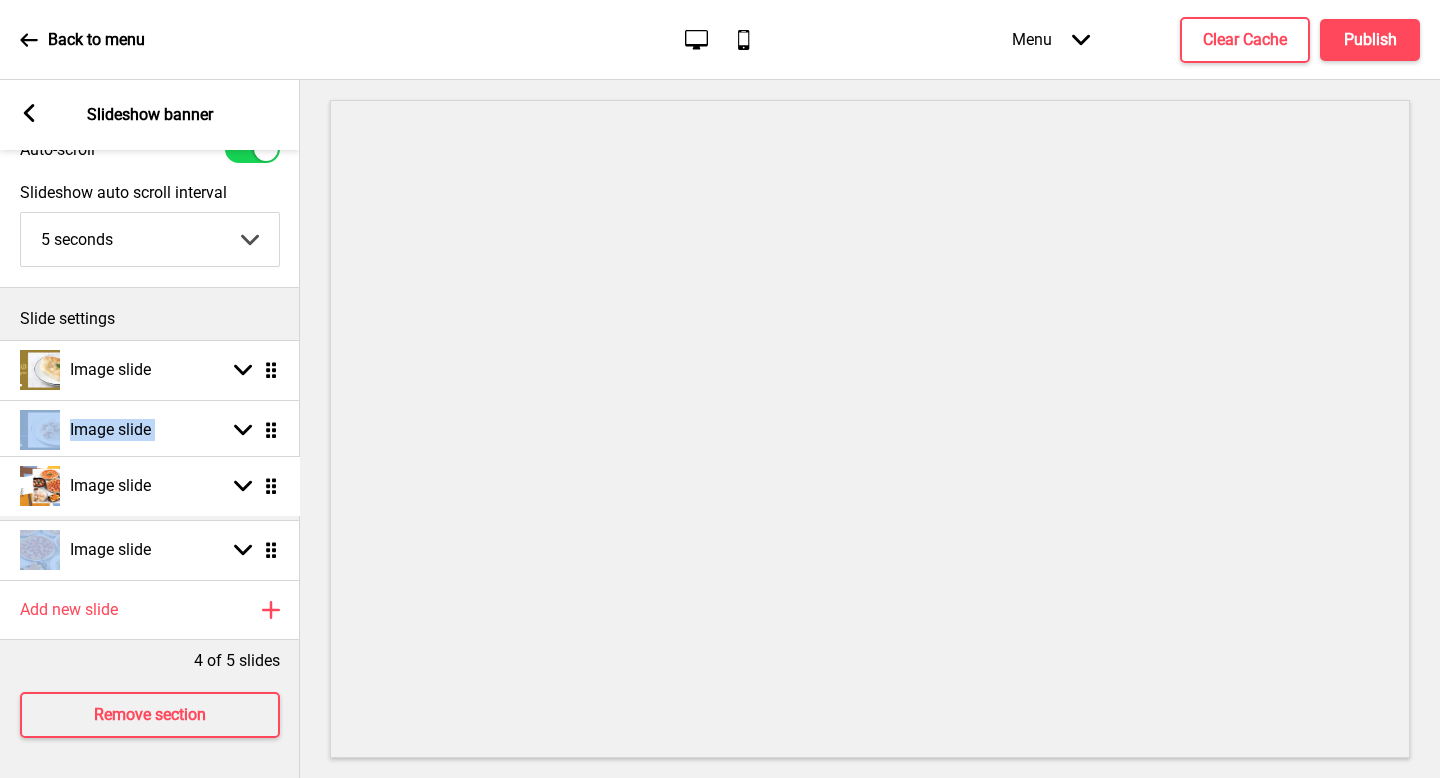 drag, startPoint x: 279, startPoint y: 366, endPoint x: 276, endPoint y: 482, distance: 116.03879 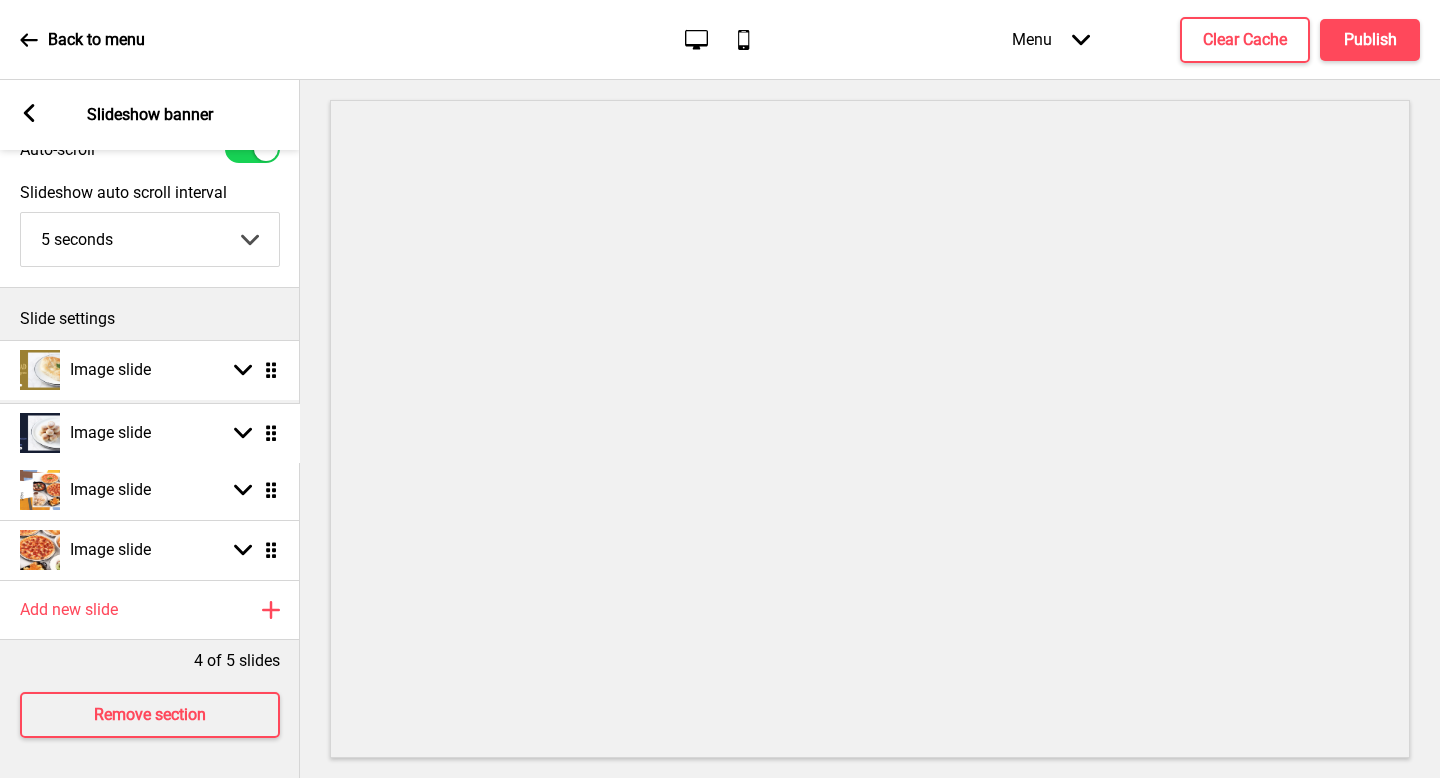 click on "Image slide Arrow down Drag Image slide Arrow down Drag Image slide Arrow down Drag Image slide Arrow down Drag" at bounding box center [150, 460] 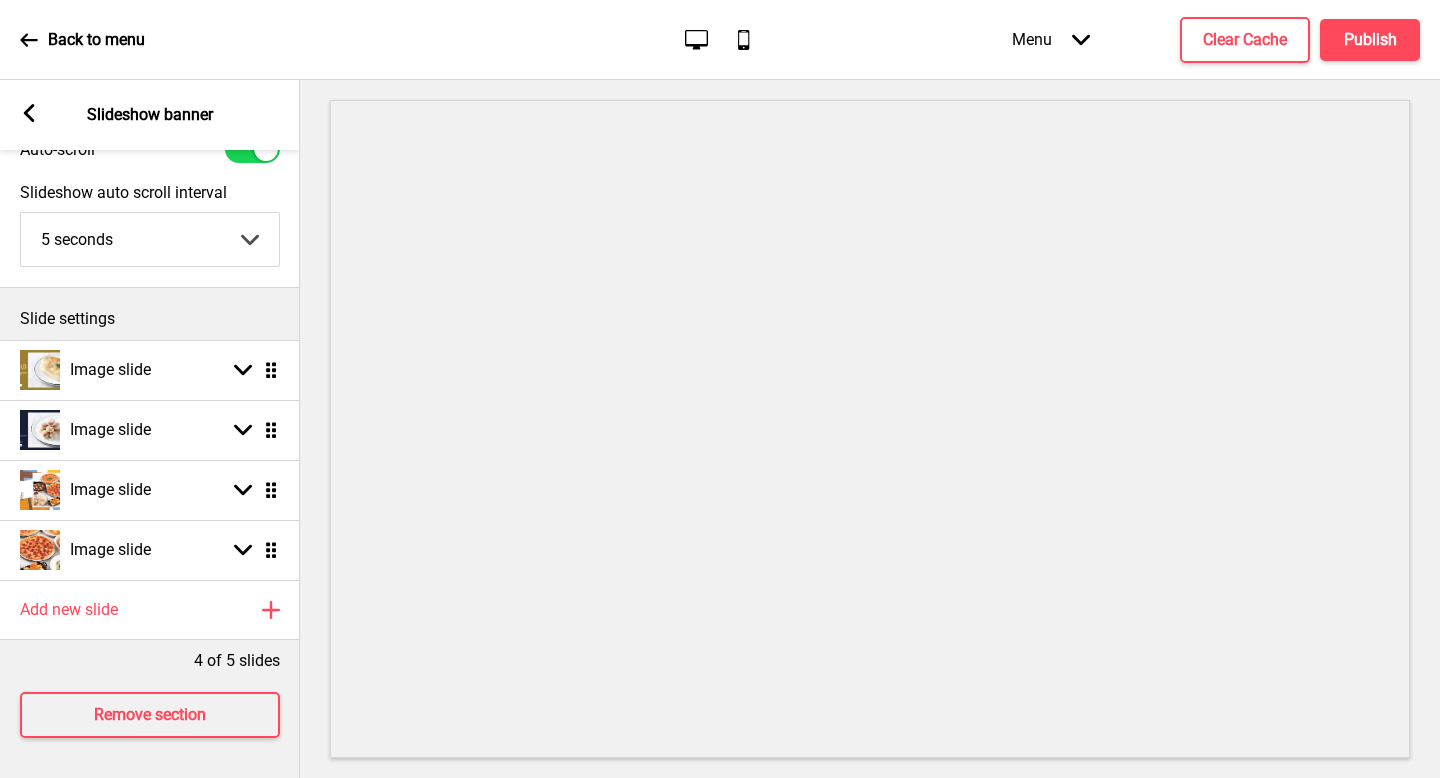 drag, startPoint x: 122, startPoint y: 47, endPoint x: 519, endPoint y: 14, distance: 398.36917 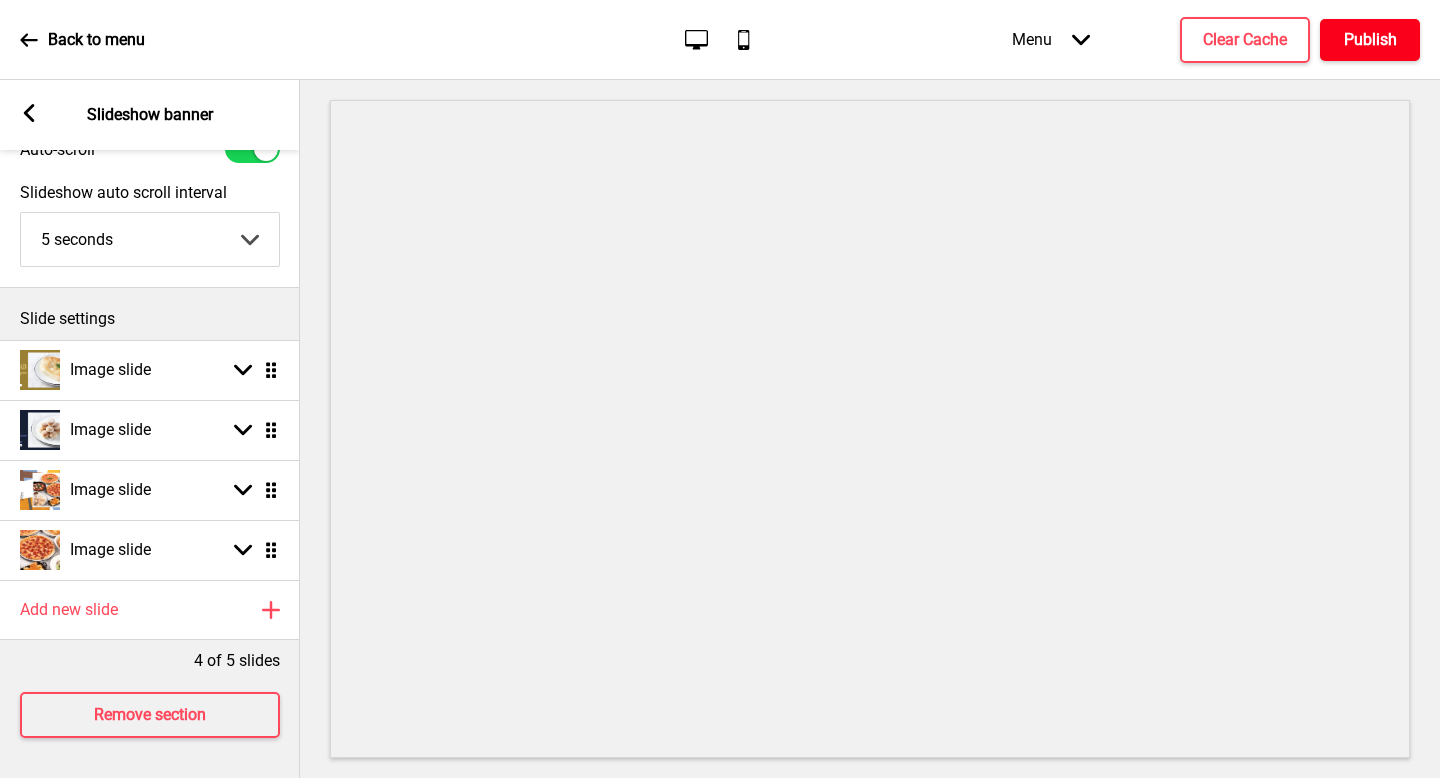 click on "Publish" at bounding box center (1370, 40) 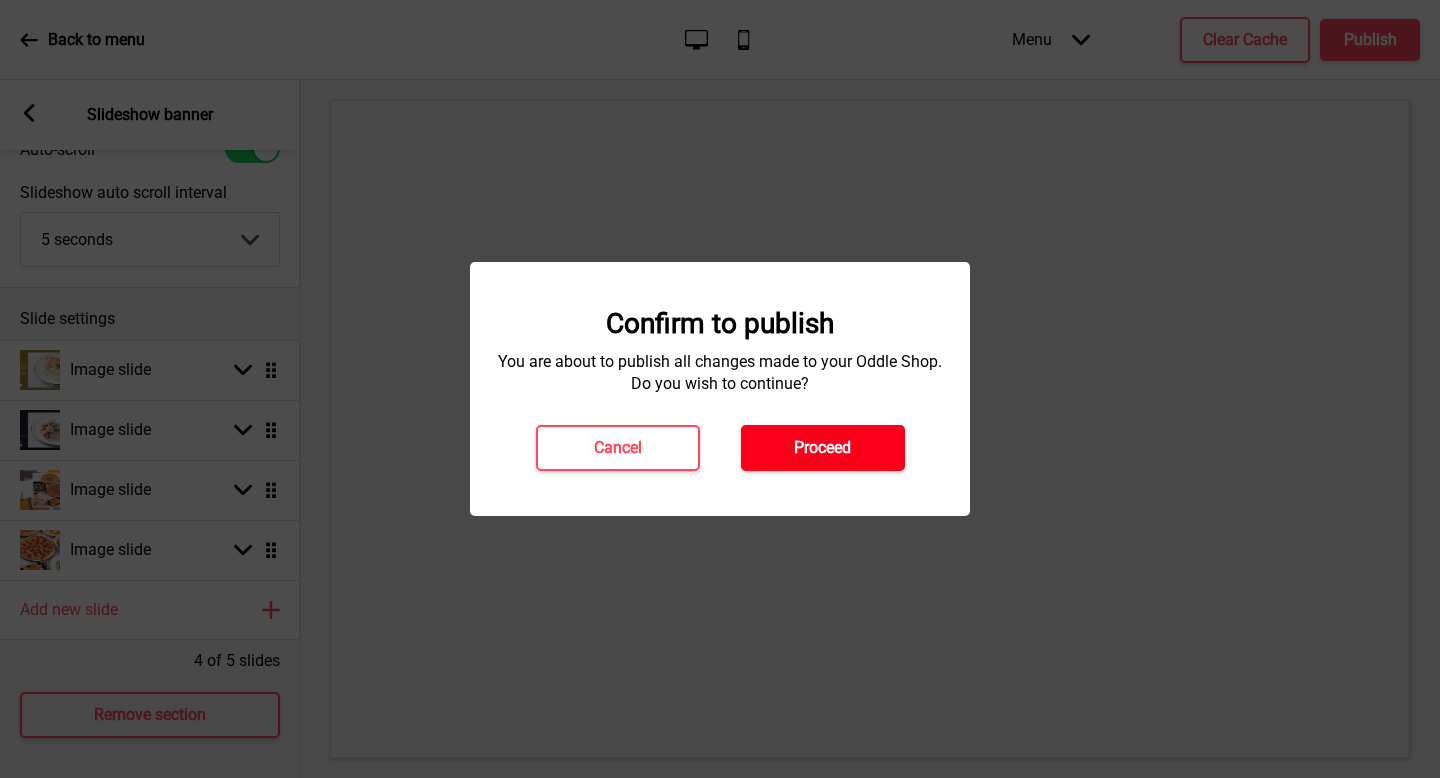 click on "Proceed" at bounding box center (823, 448) 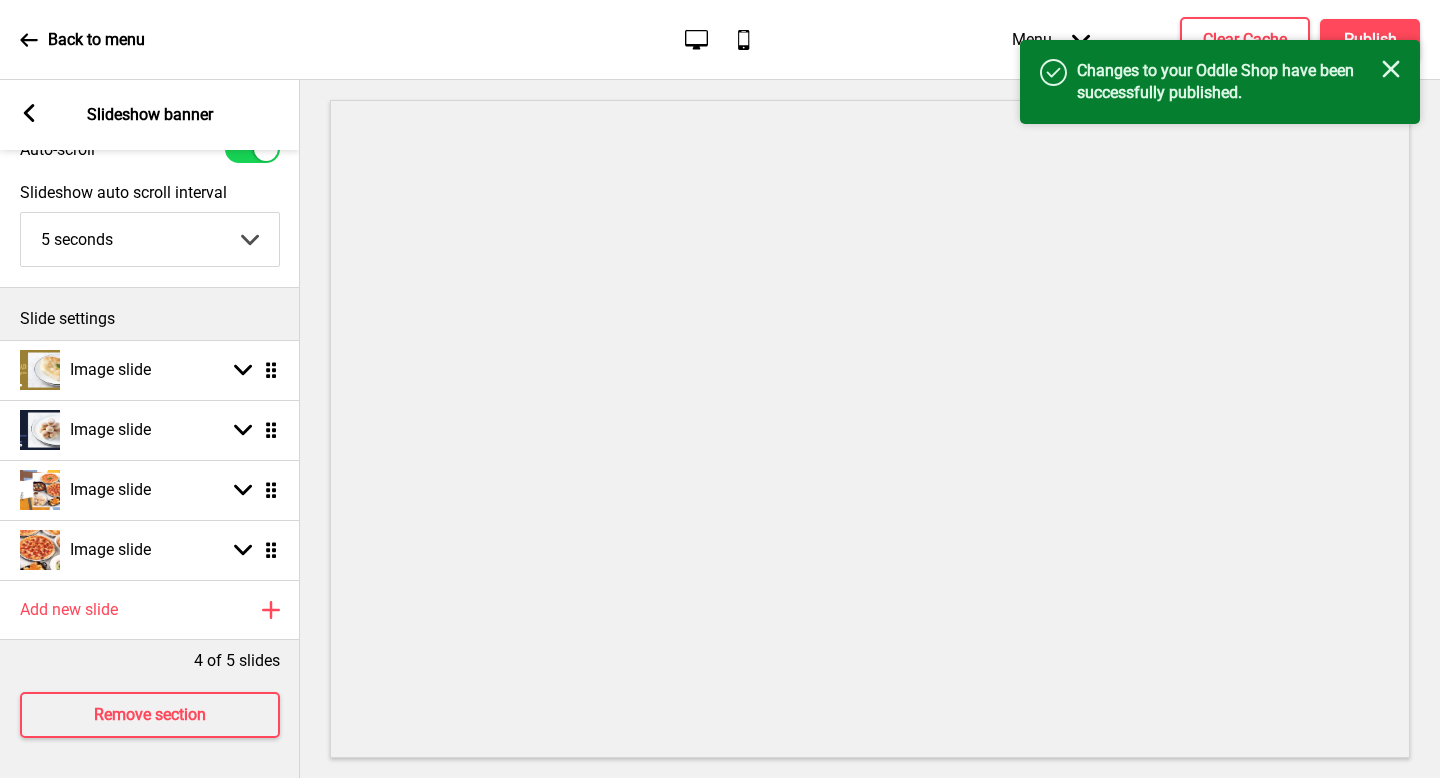click on "Back to menu" at bounding box center [96, 40] 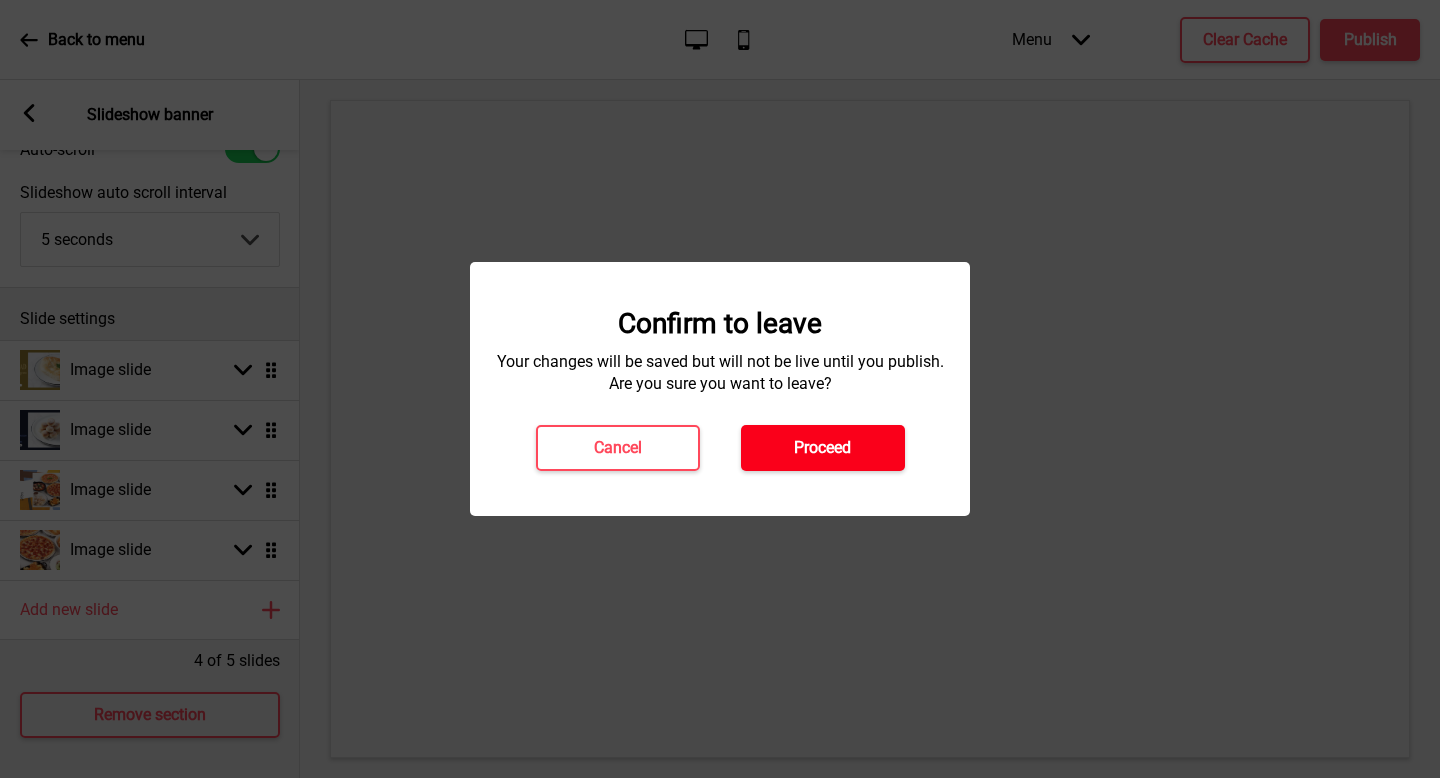 click on "Proceed" at bounding box center [822, 448] 